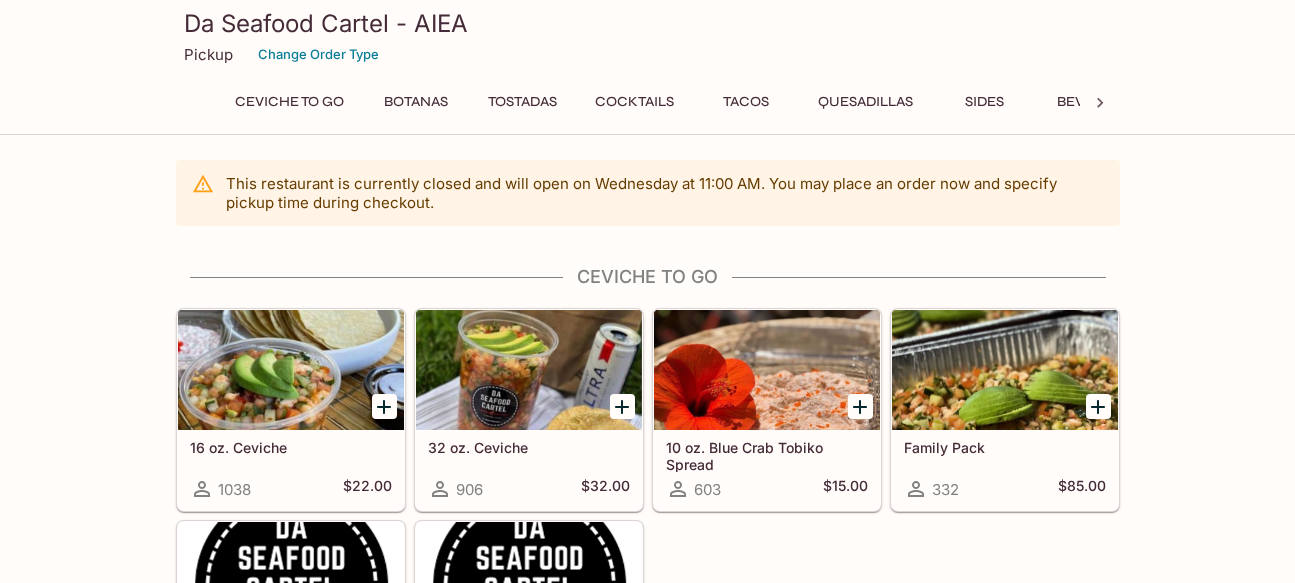 scroll, scrollTop: 0, scrollLeft: 0, axis: both 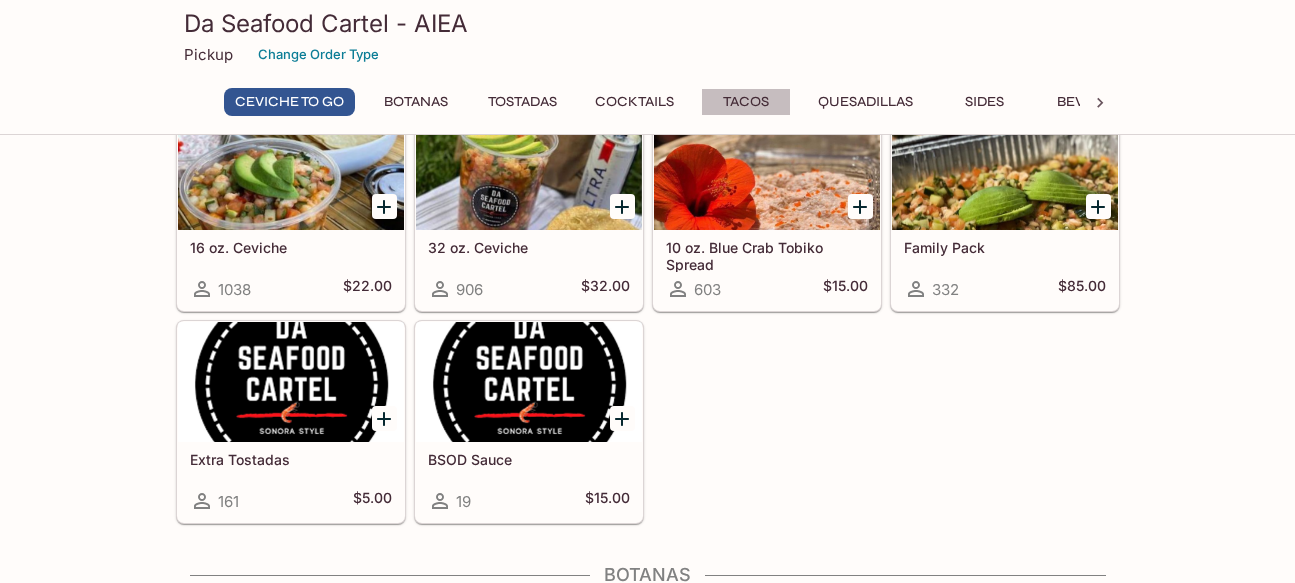 click on "Tacos" at bounding box center [746, 102] 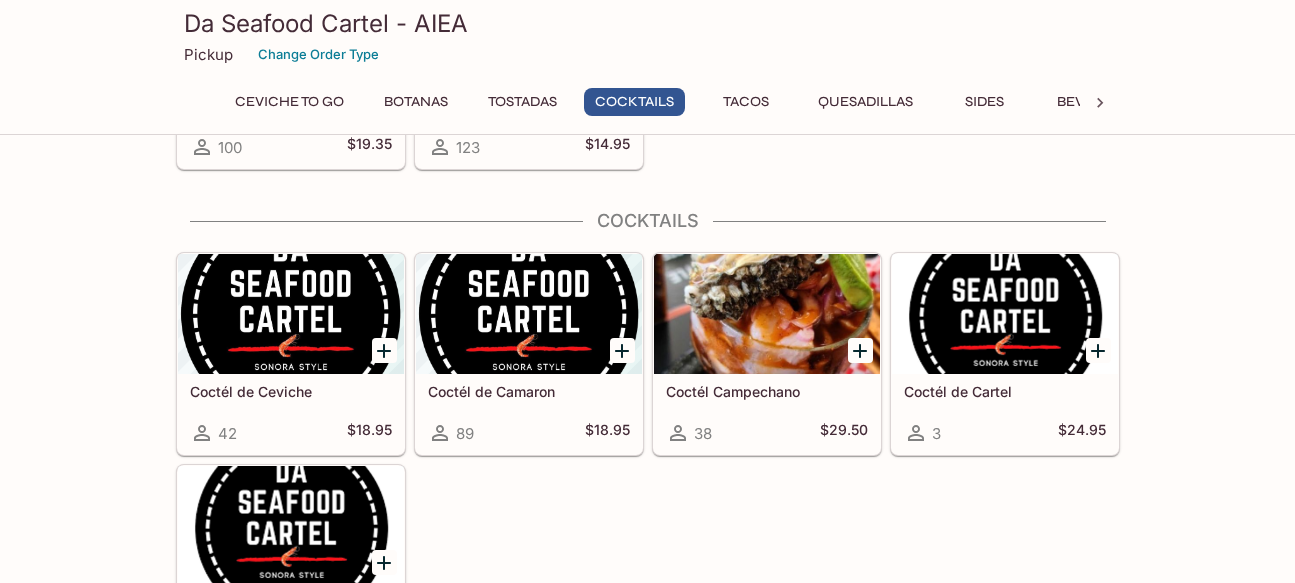 scroll, scrollTop: 2088, scrollLeft: 0, axis: vertical 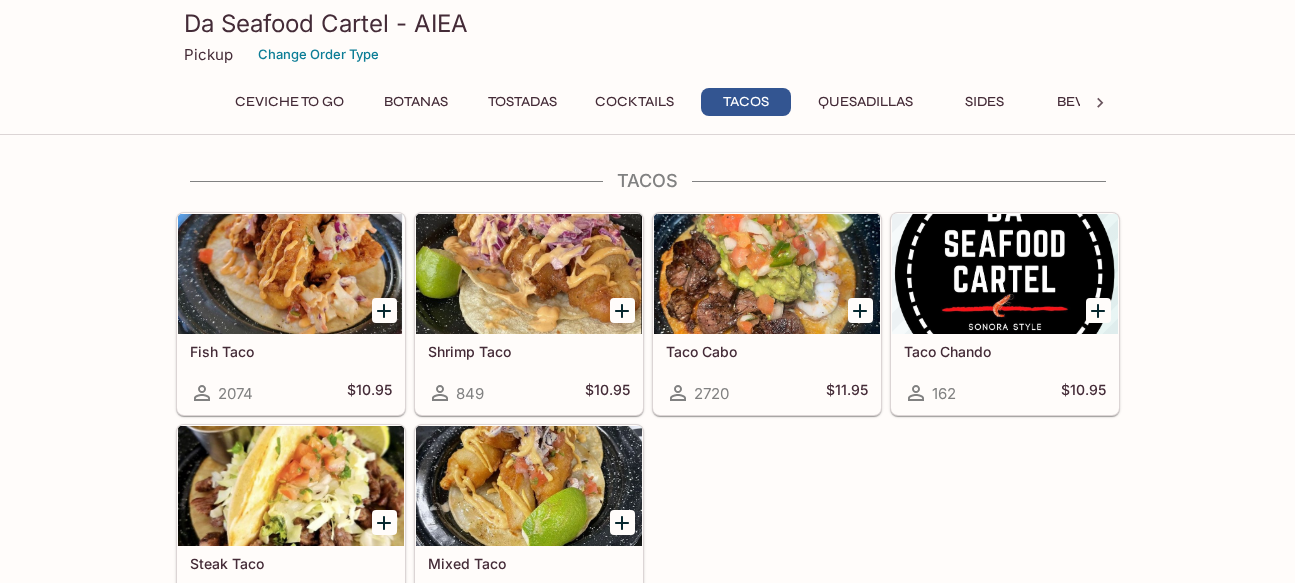 click on "This restaurant is currently closed and will open on   Wednesday   at   11:00 AM . You may place an order now and specify pickup time during checkout. Ceviche To Go 16 oz. Ceviche [NUMBER] $[PRICE] 32 oz. Ceviche [NUMBER] $[PRICE] 10 oz. Blue Crab Tobiko Spread [NUMBER] $[PRICE] Family Pack [NUMBER] $[PRICE] Extra Tostadas [NUMBER] $[PRICE] BSOD Sauce [NUMBER] $[PRICE] Botanas Toritos [NUMBER] $[PRICE] Chipilon [NUMBER] $[PRICE] Tiraditos [NUMBER] $[PRICE] Chicharron de Pescado [NUMBER] $[PRICE] Ostiones Da Seafood Cartel [NUMBER] $[PRICE] Aguachile [NUMBER] $[PRICE] La Torre [NUMBER] $[PRICE] Tostadas Da OG Tostada [NUMBER] $[PRICE] Tostada de Camaron Cocido [NUMBER] $[PRICE] Tostada Embarazada [NUMBER] $[PRICE] Tostada de Atun [NUMBER] $[PRICE] Tostada la Basta [NUMBER] $[PRICE] Guacamole Tostada [NUMBER] $[PRICE] Cocktails Coctél de Ceviche [NUMBER] $[PRICE] Coctél de Camaron [NUMBER] $[PRICE] Coctél Campechano [NUMBER] $[PRICE] Coctél de Cartel [NUMBER] $[PRICE] Coctél de Camaron y Pulpo [NUMBER] $[PRICE] Tacos Fish Taco [NUMBER] $[PRICE] Shrimp Taco [NUMBER] $[PRICE] Taco Cabo [NUMBER] $[PRICE] Taco Chando [NUMBER] $[PRICE] Steak Taco [NUMBER] $[PRICE] Mixed Taco [NUMBER] $[PRICE] Quesadillas Quesadilla de Marlin [NUMBER]" at bounding box center (647, -78) 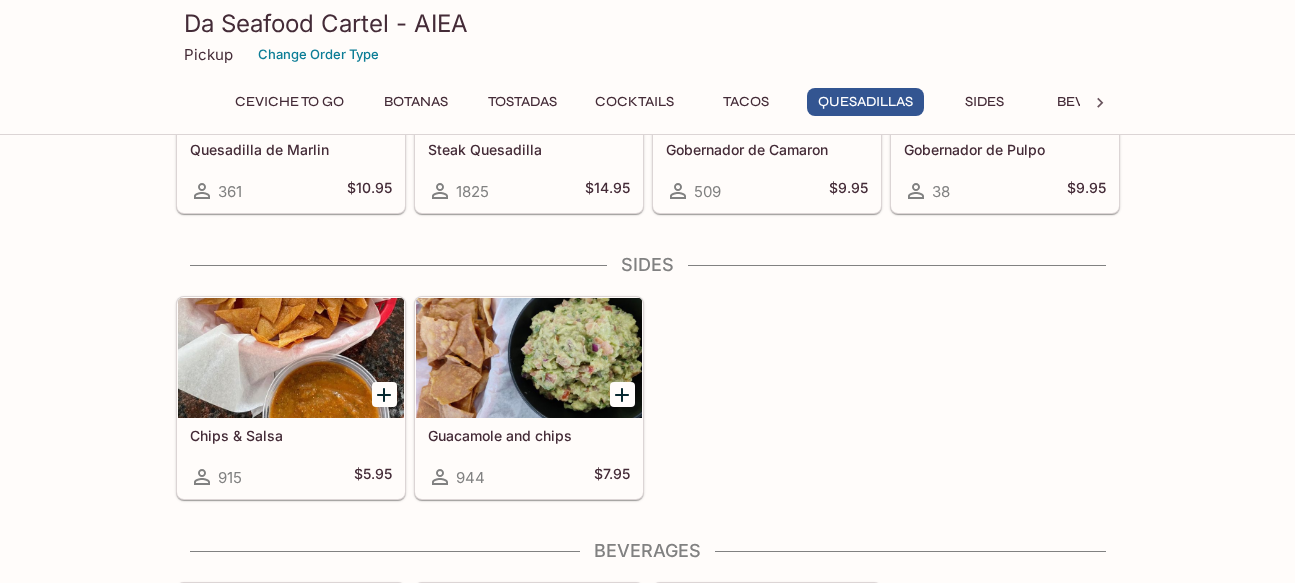 scroll, scrollTop: 2288, scrollLeft: 0, axis: vertical 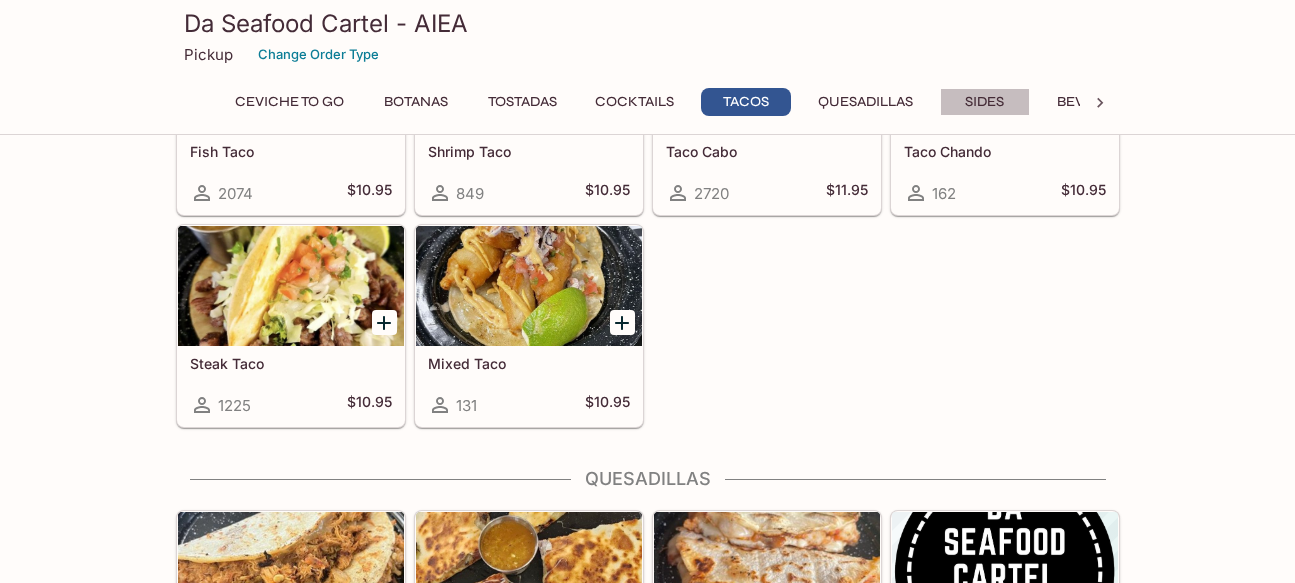 click on "Sides" at bounding box center (985, 102) 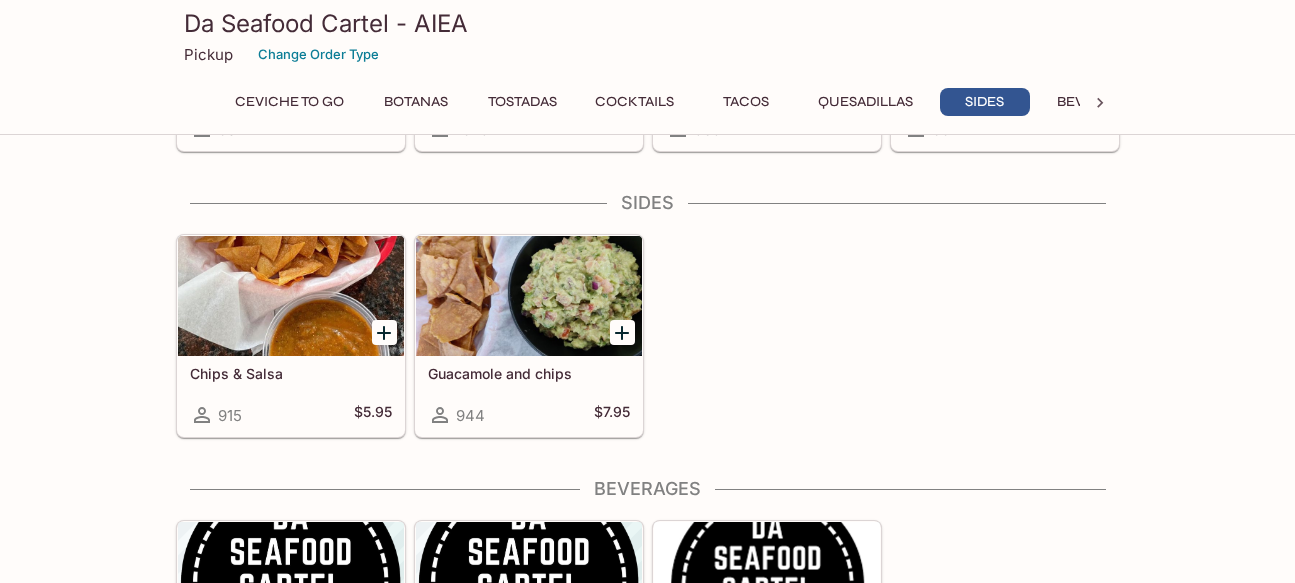 scroll, scrollTop: 2872, scrollLeft: 0, axis: vertical 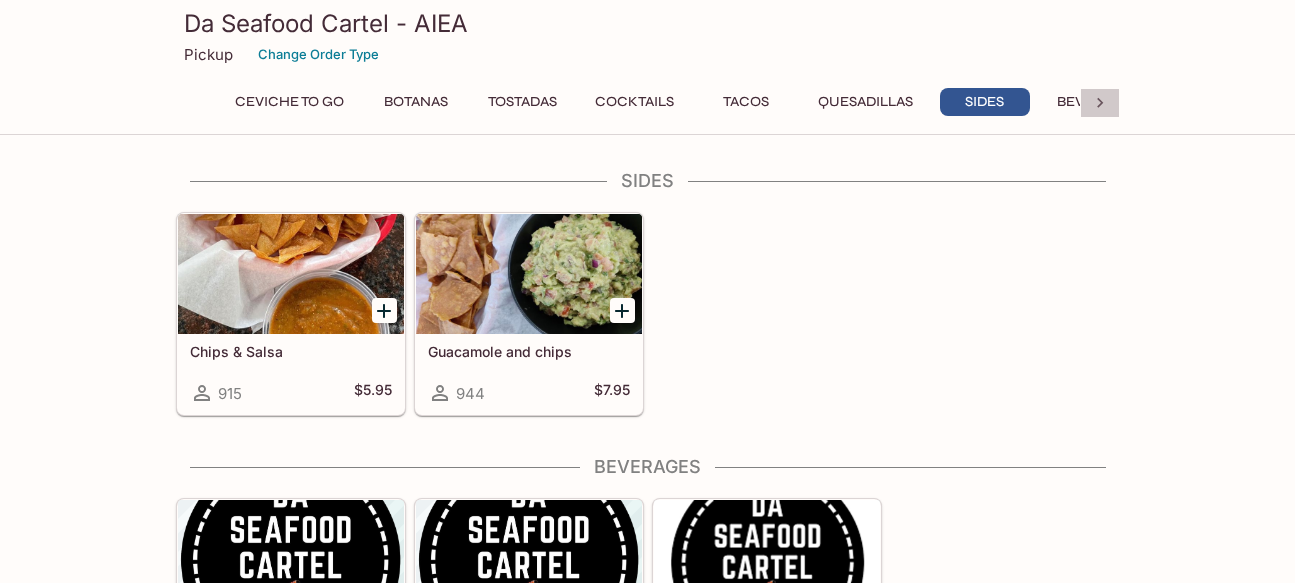 click at bounding box center (1100, 103) 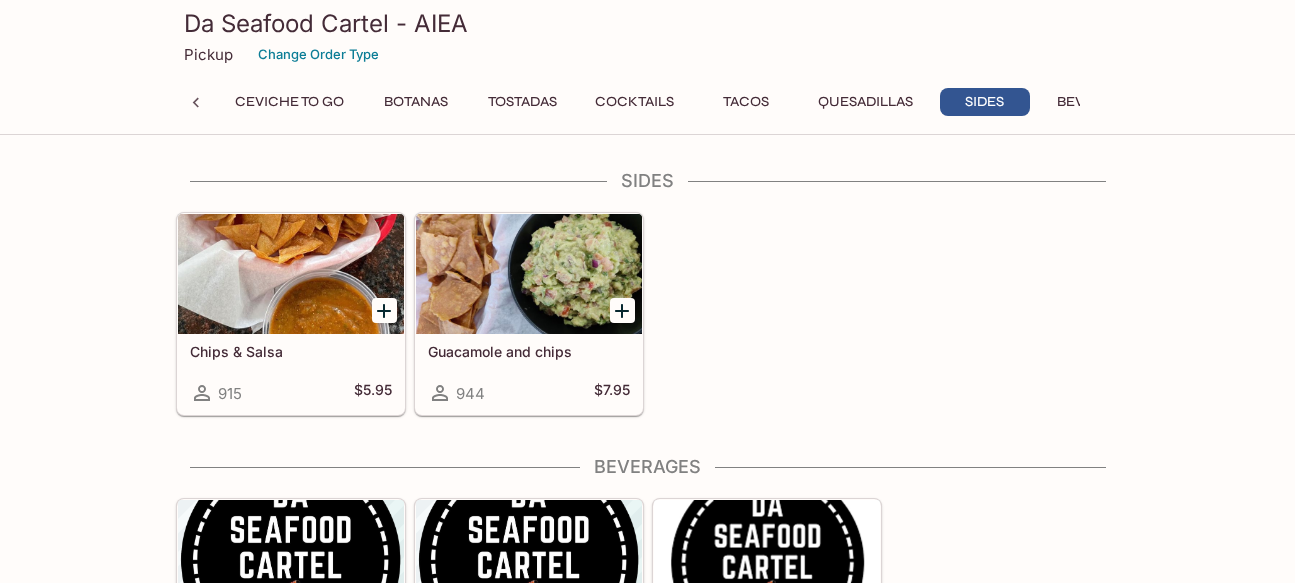 scroll, scrollTop: 0, scrollLeft: 189, axis: horizontal 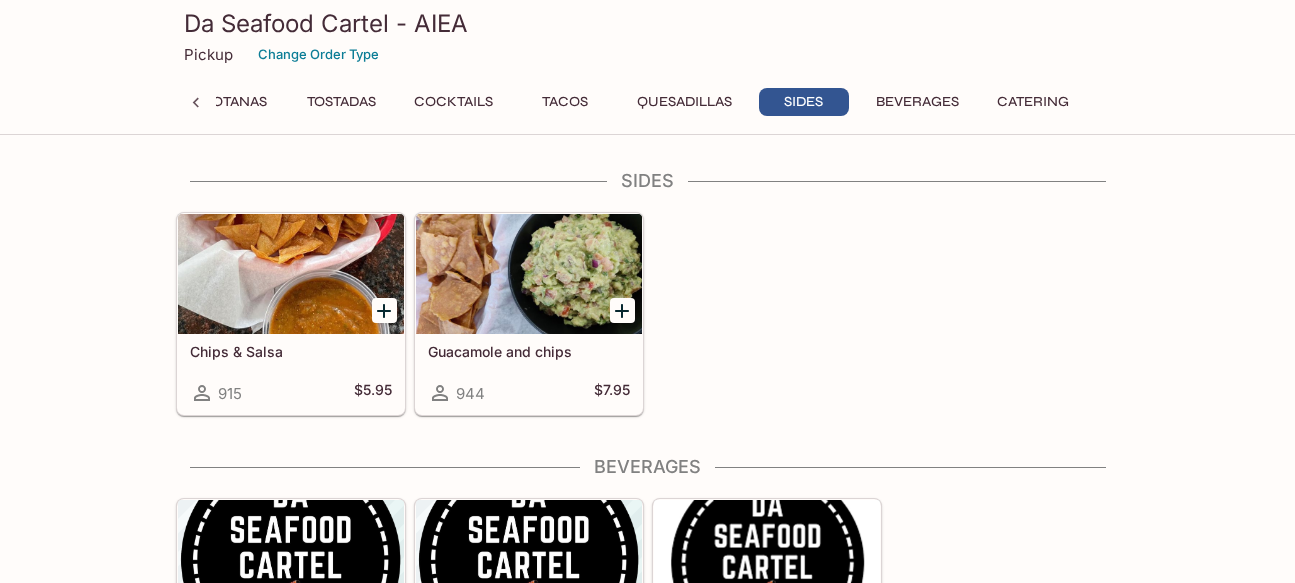 click on "Beverages" at bounding box center (917, 102) 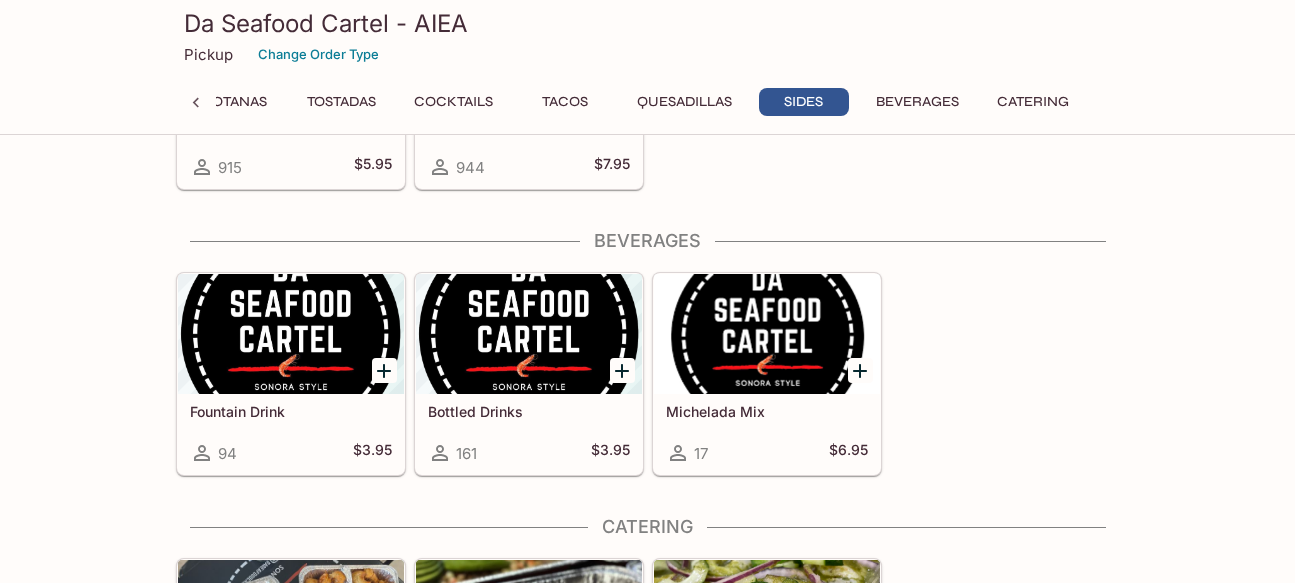 scroll, scrollTop: 3077, scrollLeft: 0, axis: vertical 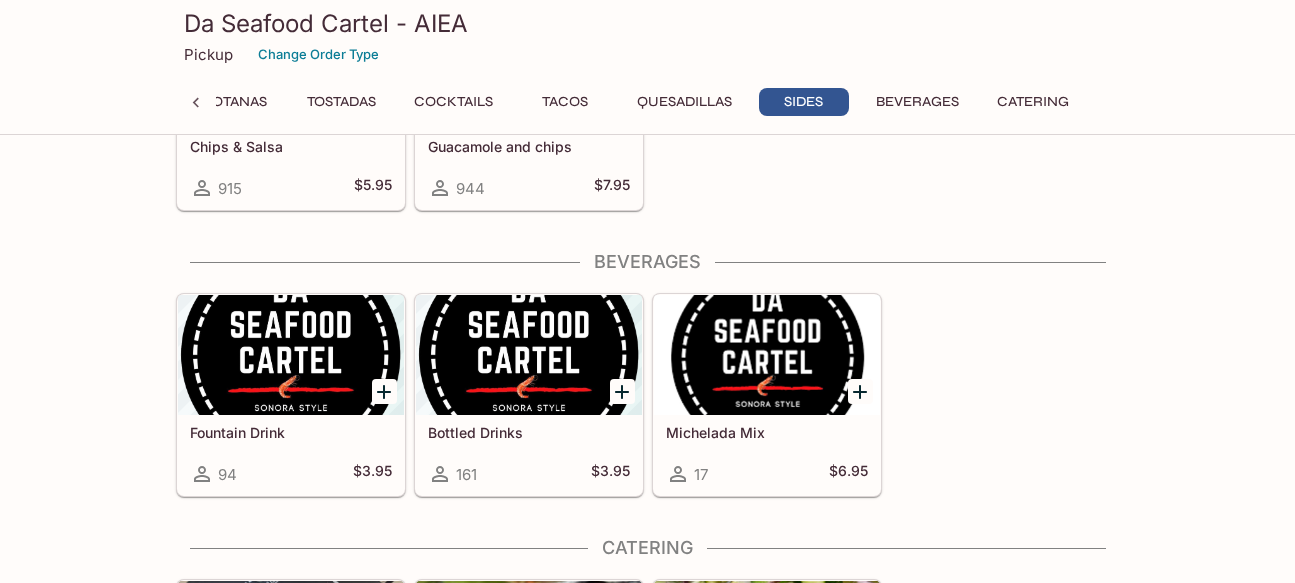 click on "Botanas" at bounding box center [235, 102] 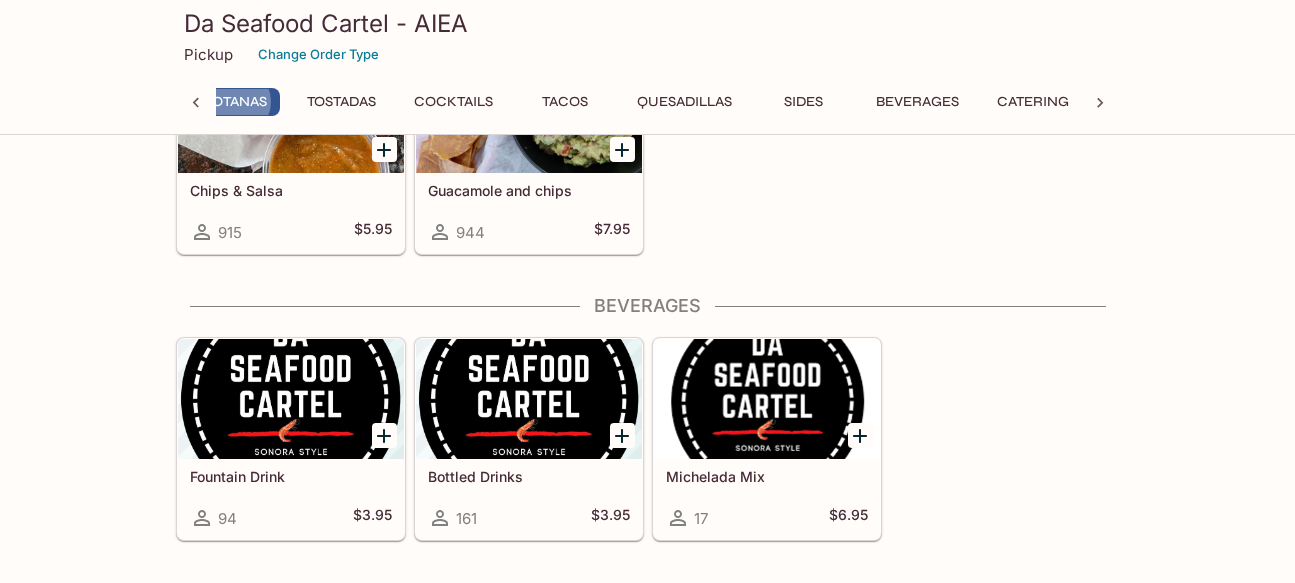 scroll, scrollTop: 784, scrollLeft: 0, axis: vertical 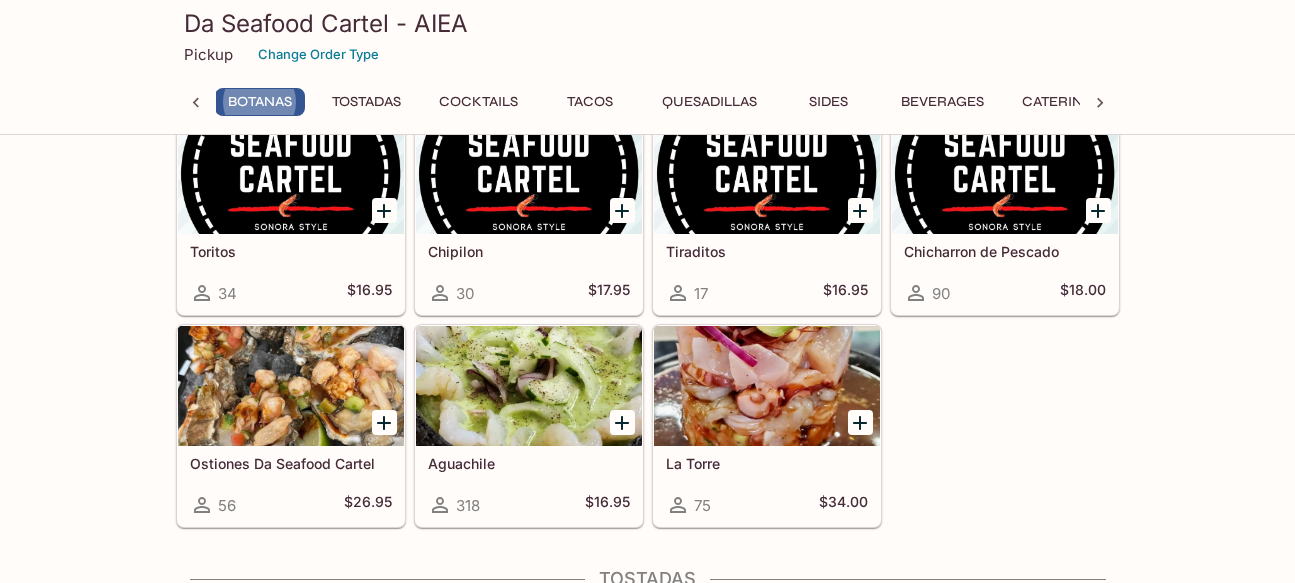 click on "This restaurant is currently closed and will open on   Wednesday   at   11:00 AM . You may place an order now and specify pickup time during checkout. Ceviche To Go 16 oz. Ceviche [NUMBER] $[PRICE] 32 oz. Ceviche [NUMBER] $[PRICE] 10 oz. Blue Crab Tobiko Spread [NUMBER] $[PRICE] Family Pack [NUMBER] $[PRICE] Extra Tostadas [NUMBER] $[PRICE] BSOD Sauce [NUMBER] $[PRICE] Botanas Toritos [NUMBER] $[PRICE] Chipilon [NUMBER] $[PRICE] Tiraditos [NUMBER] $[PRICE] Chicharron de Pescado [NUMBER] $[PRICE] Ostiones Da Seafood Cartel [NUMBER] $[PRICE] Aguachile [NUMBER] $[PRICE] La Torre [NUMBER] $[PRICE] Tostadas Da OG Tostada [NUMBER] $[PRICE] Tostada de Camaron Cocido [NUMBER] $[PRICE] Tostada Embarazada [NUMBER] $[PRICE] Tostada de Atun [NUMBER] $[PRICE] Tostada la Basta [NUMBER] $[PRICE] Guacamole Tostada [NUMBER] $[PRICE] Cocktails Coctél de Ceviche [NUMBER] $[PRICE] Coctél de Camaron [NUMBER] $[PRICE] Coctél Campechano [NUMBER] $[PRICE] Coctél de Cartel [NUMBER] $[PRICE] Coctél de Camaron y Pulpo [NUMBER] $[PRICE] Tacos Fish Taco [NUMBER] $[PRICE] Shrimp Taco [NUMBER] $[PRICE] Taco Cabo [NUMBER] $[PRICE] Taco Chando [NUMBER] $[PRICE] Steak Taco [NUMBER] $[PRICE] Mixed Taco [NUMBER] $[PRICE] Quesadillas Quesadilla de Marlin [NUMBER]" at bounding box center (647, 1316) 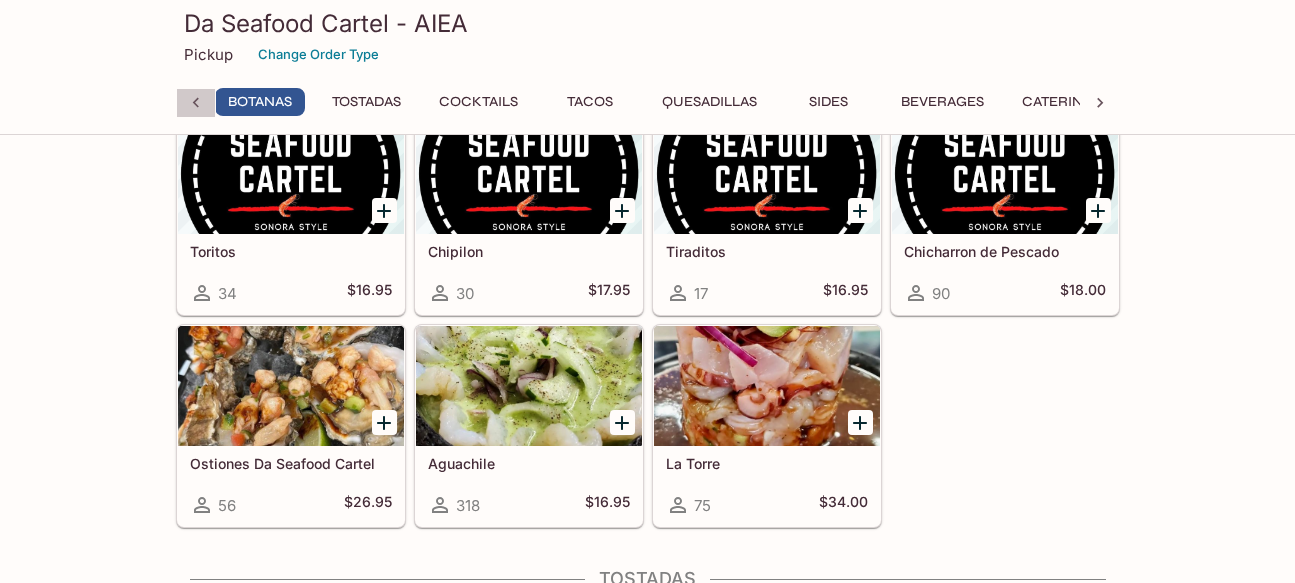 click 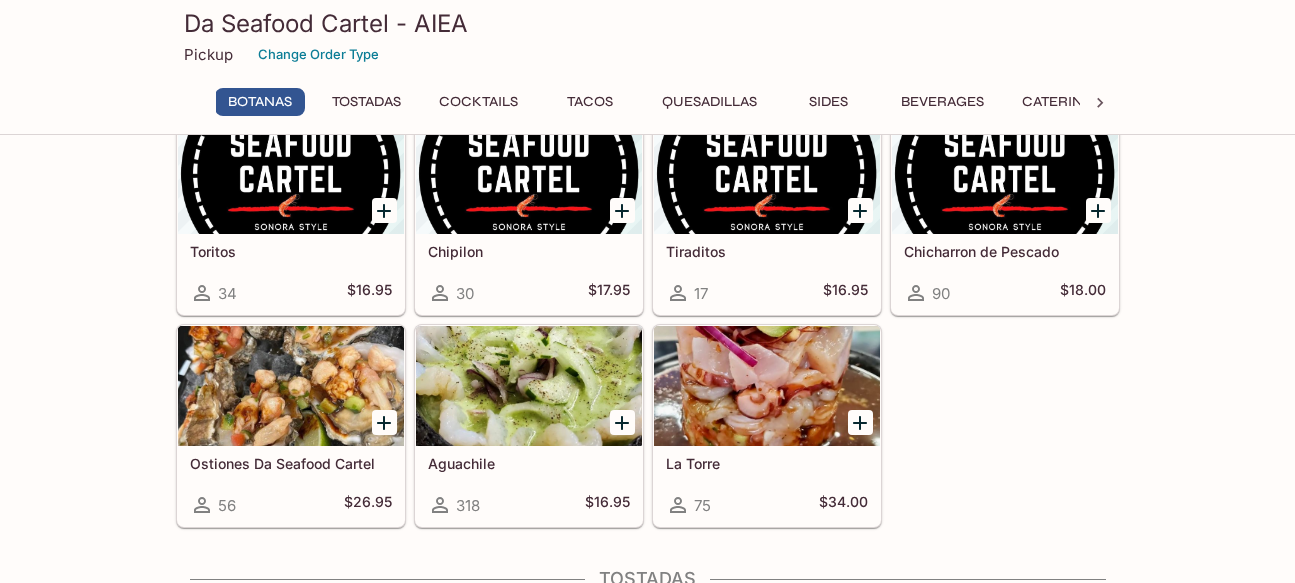 scroll, scrollTop: 0, scrollLeft: 0, axis: both 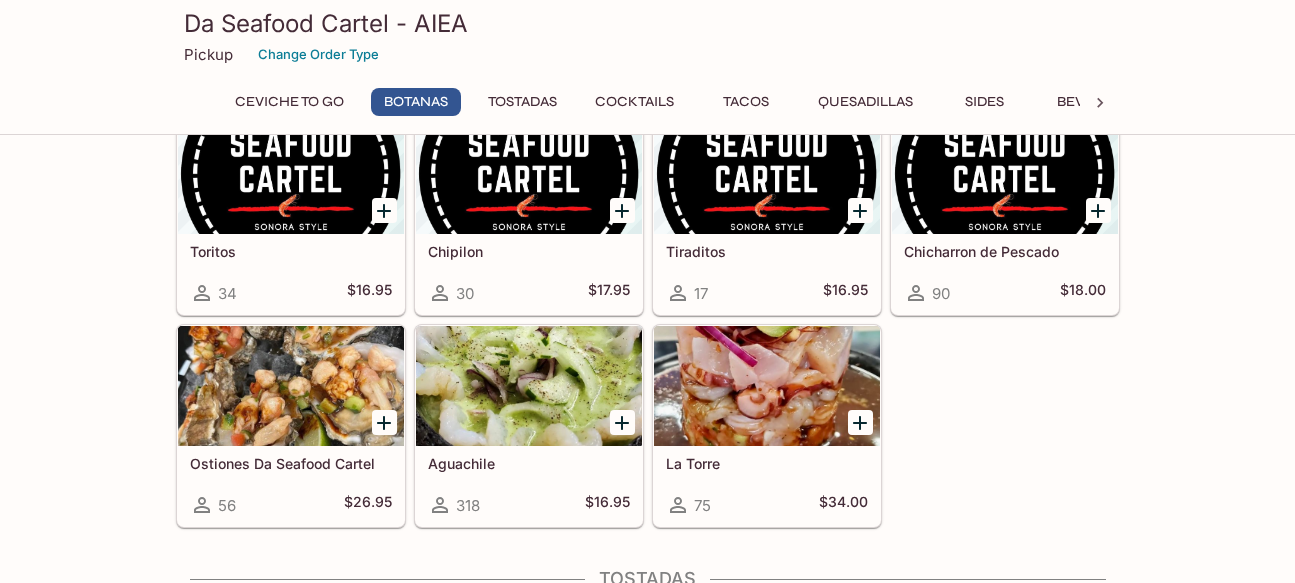 click on "Quesadillas" at bounding box center [865, 102] 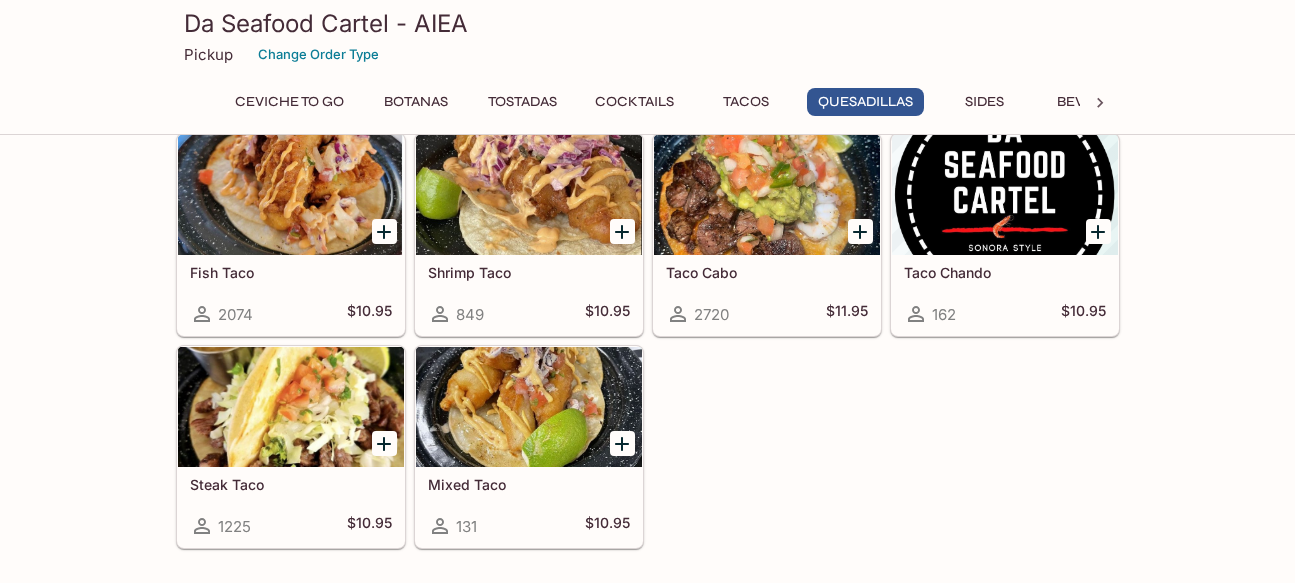 scroll, scrollTop: 2586, scrollLeft: 0, axis: vertical 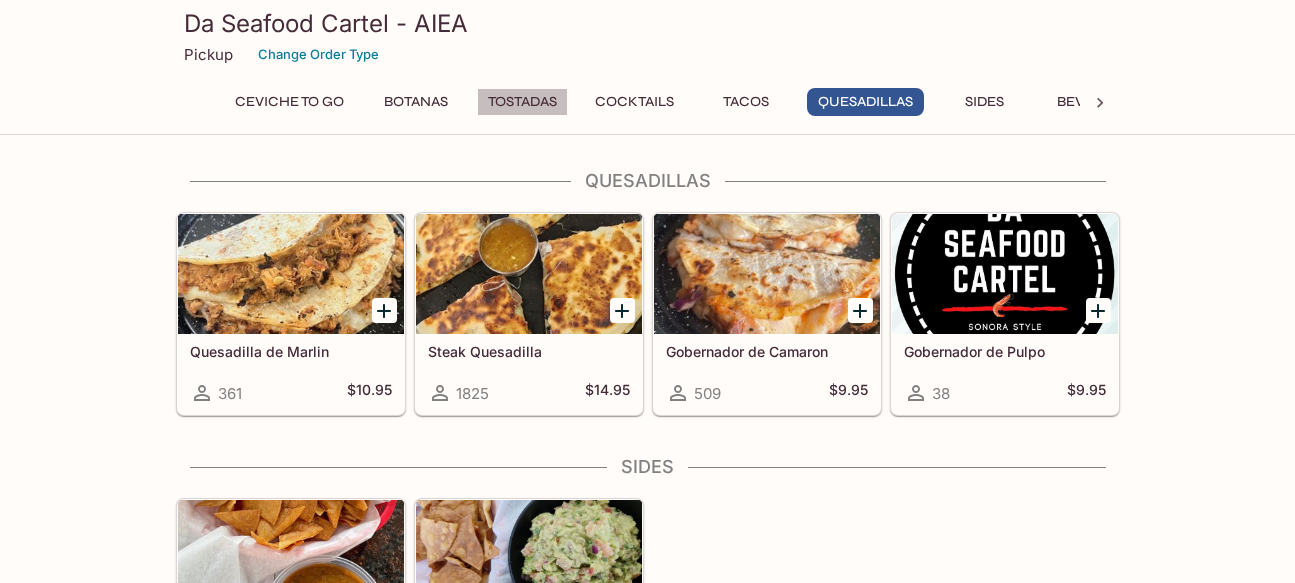 click on "Tostadas" at bounding box center [522, 102] 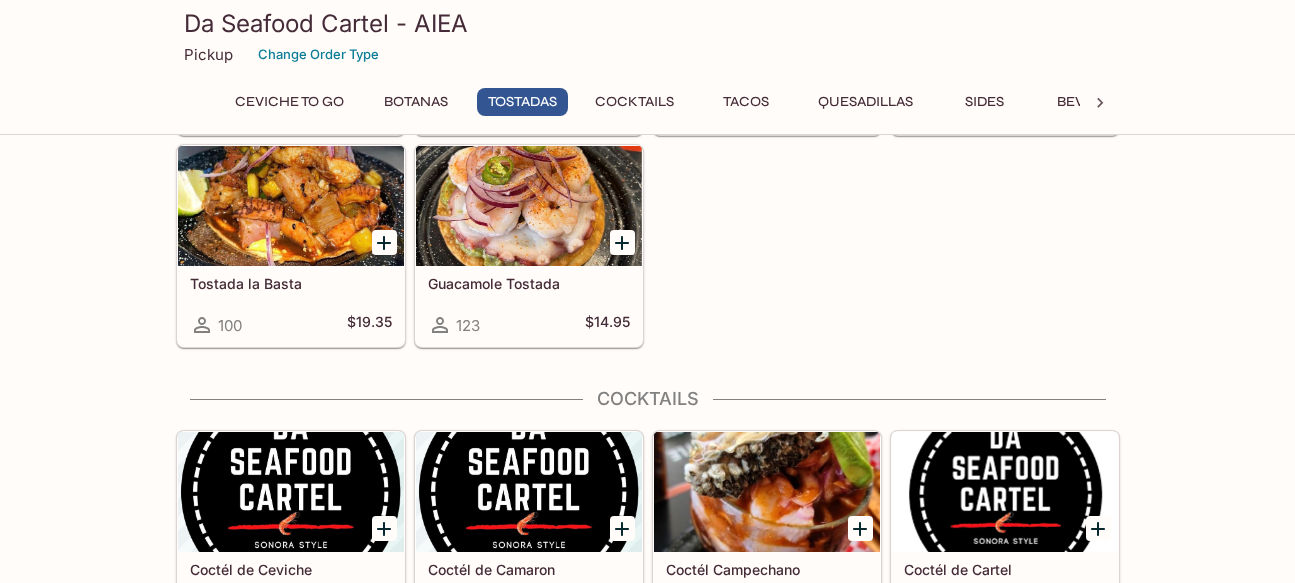 scroll, scrollTop: 1192, scrollLeft: 0, axis: vertical 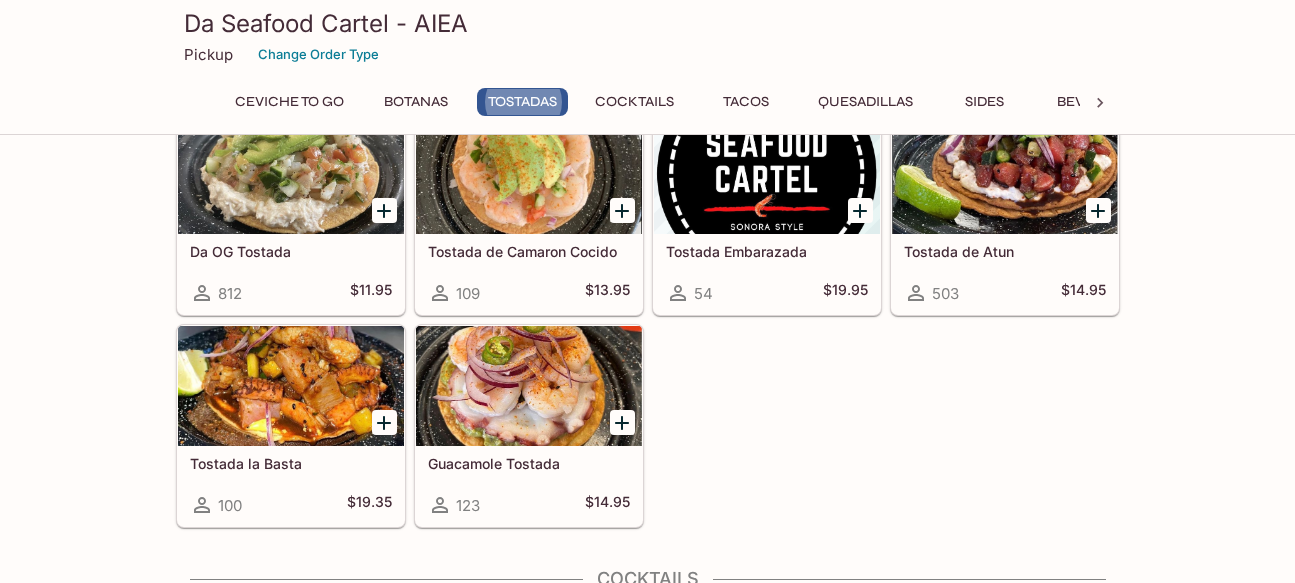 click on "This restaurant is currently closed and will open on   Wednesday   at   11:00 AM . You may place an order now and specify pickup time during checkout. Ceviche To Go 16 oz. Ceviche [NUMBER] $[PRICE] 32 oz. Ceviche [NUMBER] $[PRICE] 10 oz. Blue Crab Tobiko Spread [NUMBER] $[PRICE] Family Pack [NUMBER] $[PRICE] Extra Tostadas [NUMBER] $[PRICE] BSOD Sauce [NUMBER] $[PRICE] Botanas Toritos [NUMBER] $[PRICE] Chipilon [NUMBER] $[PRICE] Tiraditos [NUMBER] $[PRICE] Chicharron de Pescado [NUMBER] $[PRICE] Ostiones Da Seafood Cartel [NUMBER] $[PRICE] Aguachile [NUMBER] $[PRICE] La Torre [NUMBER] $[PRICE] Tostadas Da OG Tostada [NUMBER] $[PRICE] Tostada de Camaron Cocido [NUMBER] $[PRICE] Tostada Embarazada [NUMBER] $[PRICE] Tostada de Atun [NUMBER] $[PRICE] Tostada la Basta [NUMBER] $[PRICE] Guacamole Tostada [NUMBER] $[PRICE] Cocktails Coctél de Ceviche [NUMBER] $[PRICE] Coctél de Camaron [NUMBER] $[PRICE] Coctél Campechano [NUMBER] $[PRICE] Coctél de Cartel [NUMBER] $[PRICE] Coctél de Camaron y Pulpo [NUMBER] $[PRICE] Tacos Fish Taco [NUMBER] $[PRICE] Shrimp Taco [NUMBER] $[PRICE] Taco Cabo [NUMBER] $[PRICE] Taco Chando [NUMBER] $[PRICE] Steak Taco [NUMBER] $[PRICE] Mixed Taco [NUMBER] $[PRICE] Quesadillas Quesadilla de Marlin [NUMBER]" at bounding box center (647, 818) 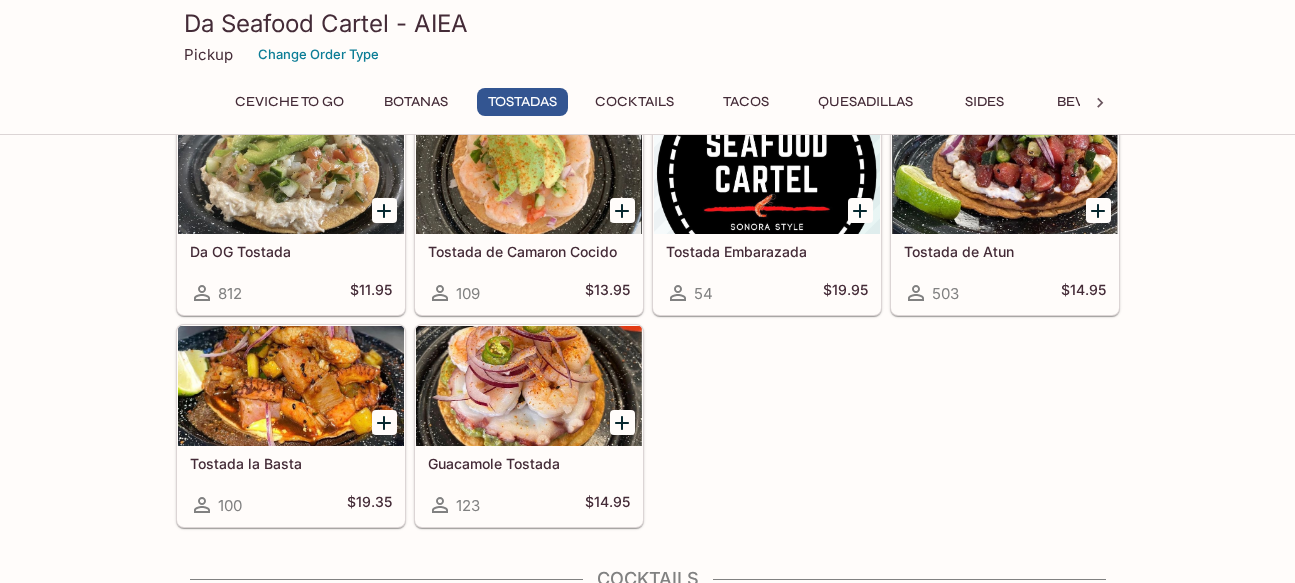 scroll, scrollTop: 1092, scrollLeft: 0, axis: vertical 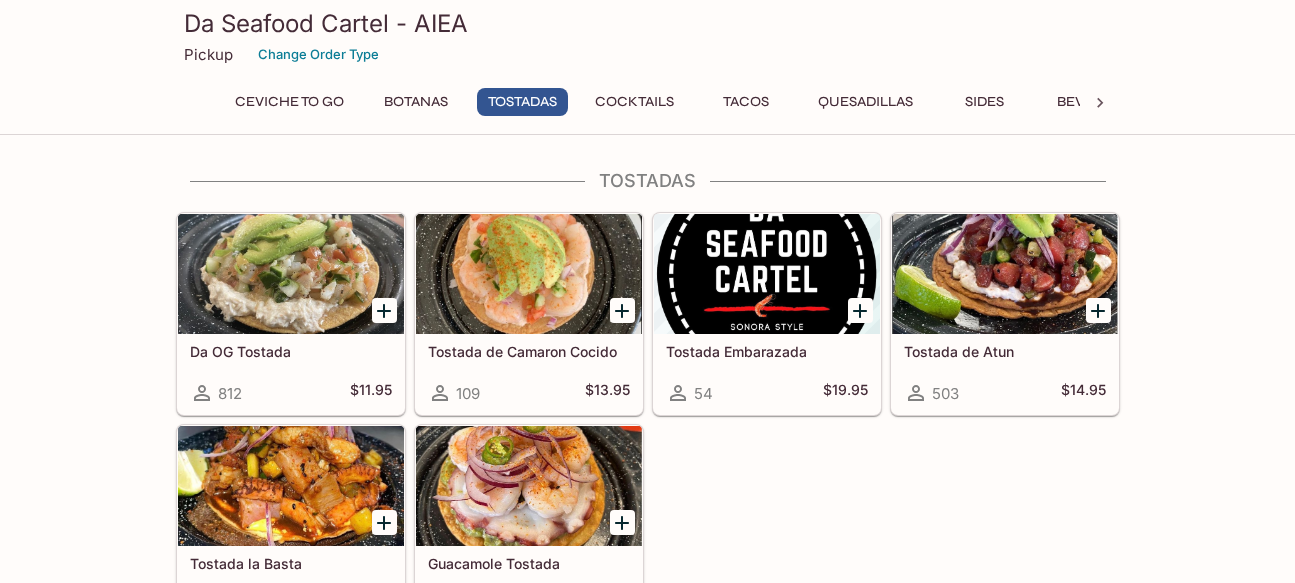 click 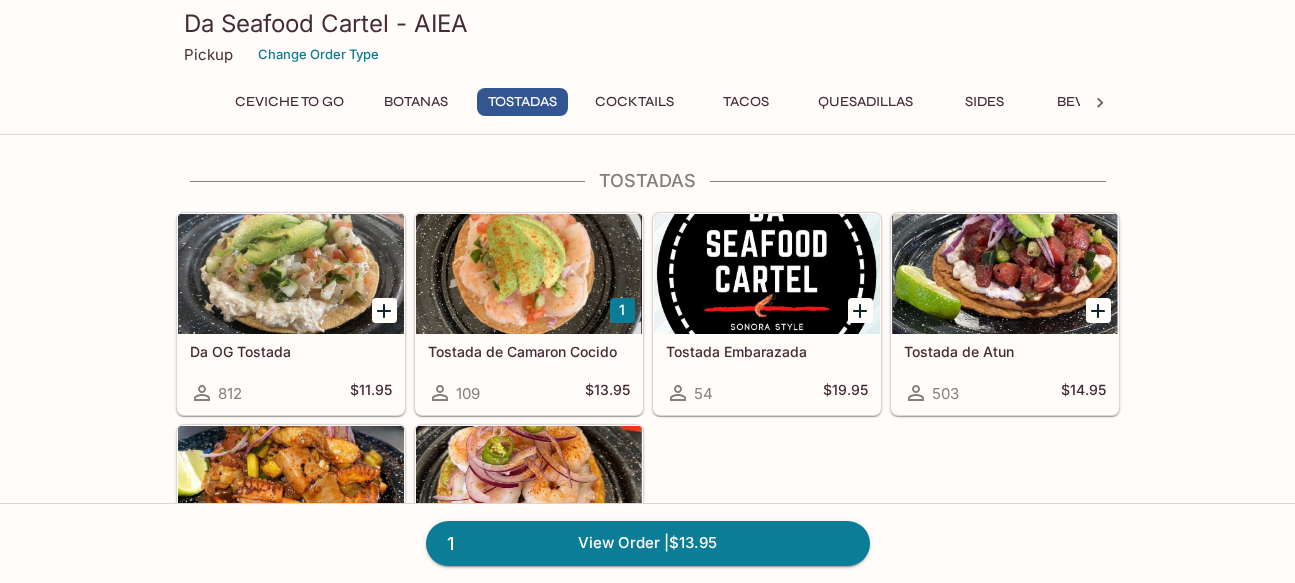 click at bounding box center [529, 274] 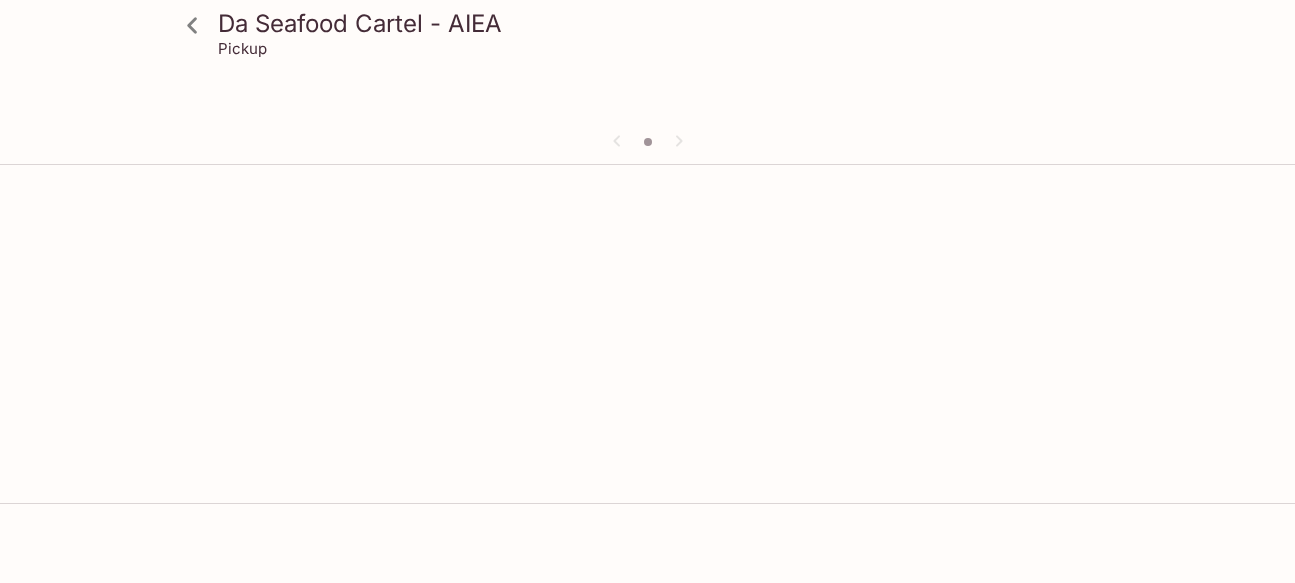 scroll, scrollTop: 173, scrollLeft: 0, axis: vertical 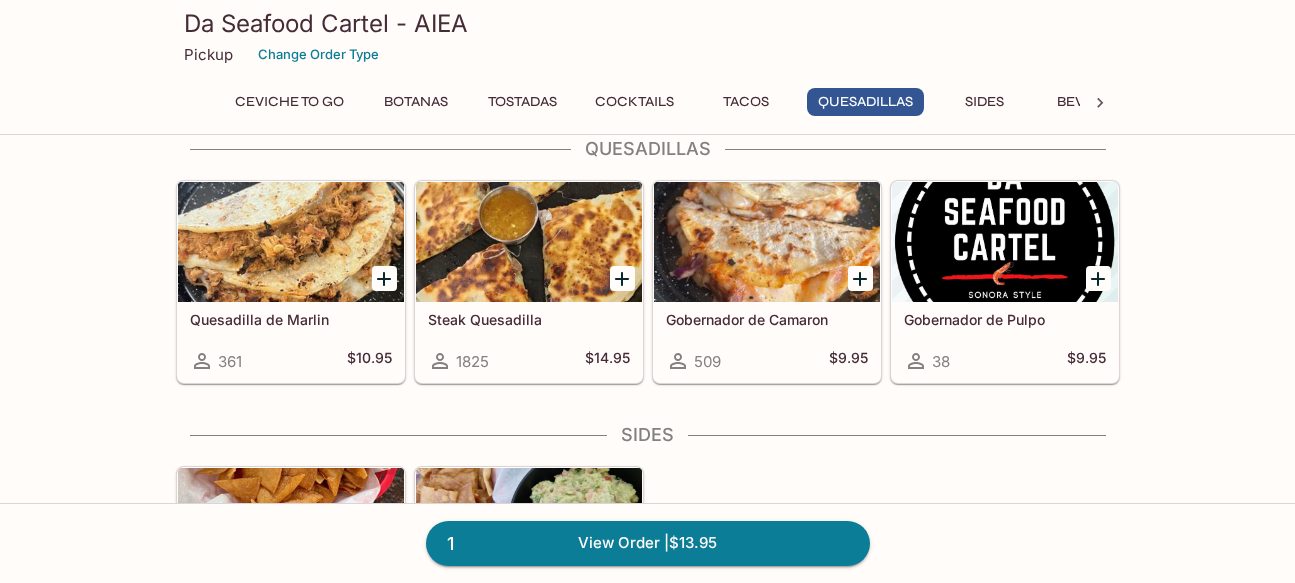 click at bounding box center [291, -1252] 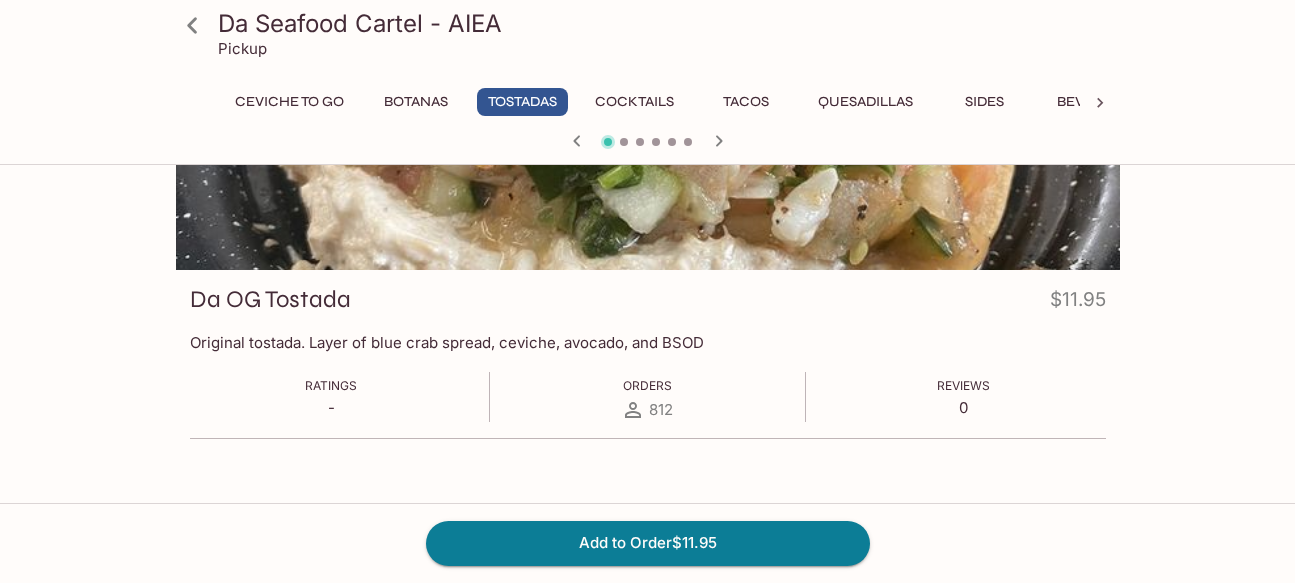 scroll, scrollTop: 173, scrollLeft: 0, axis: vertical 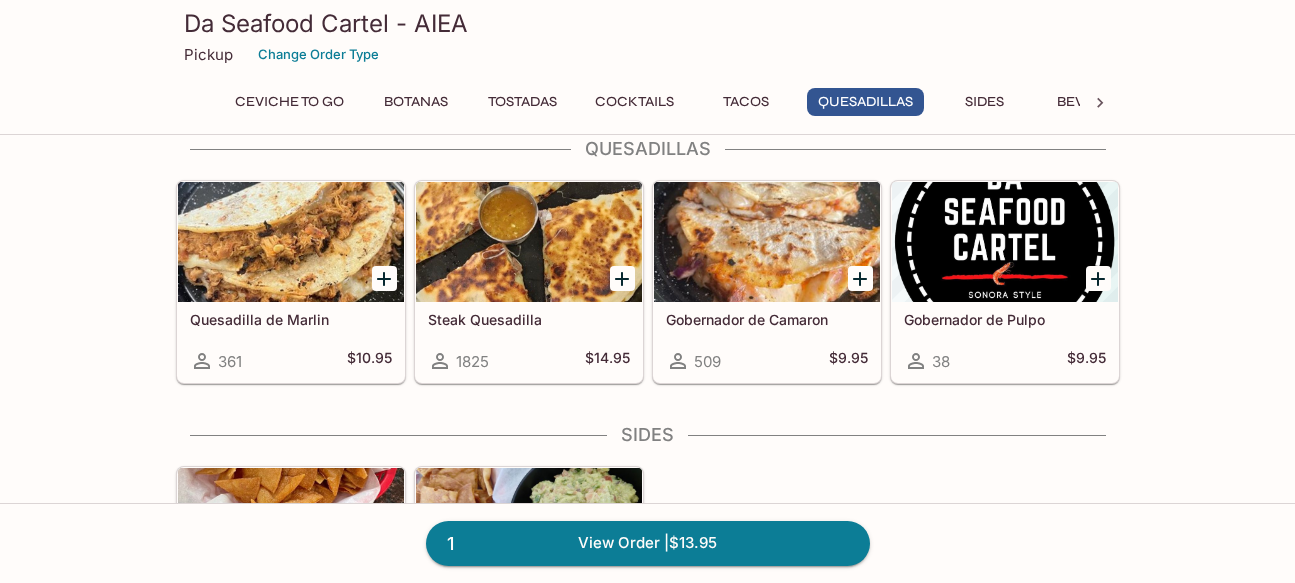 click at bounding box center (767, -1252) 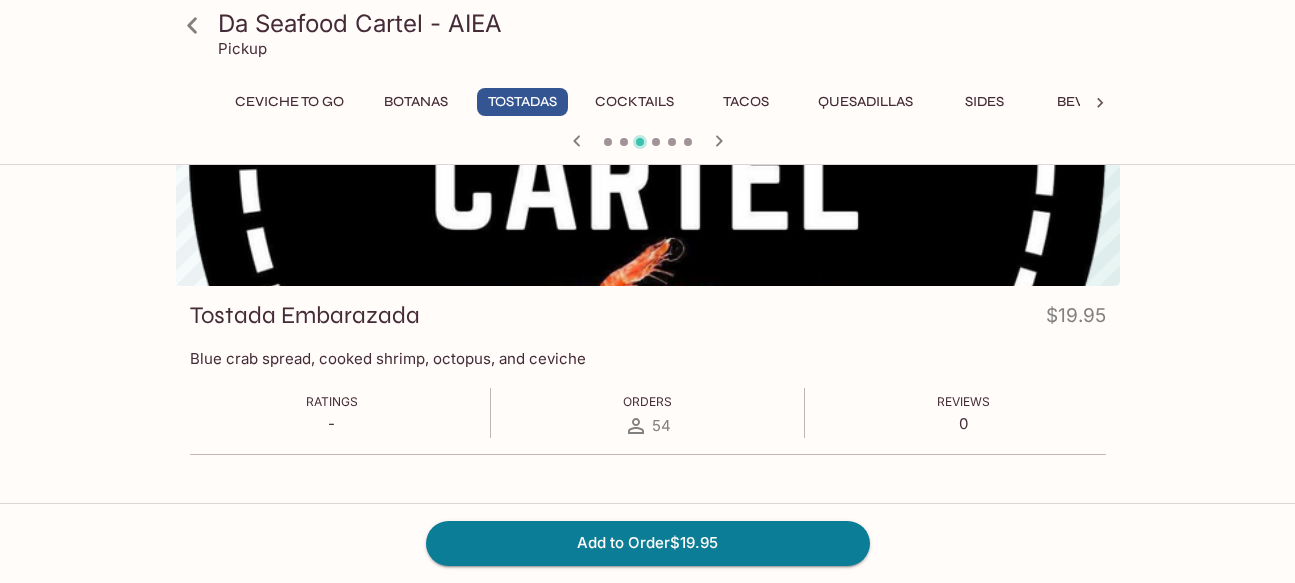 scroll, scrollTop: 173, scrollLeft: 0, axis: vertical 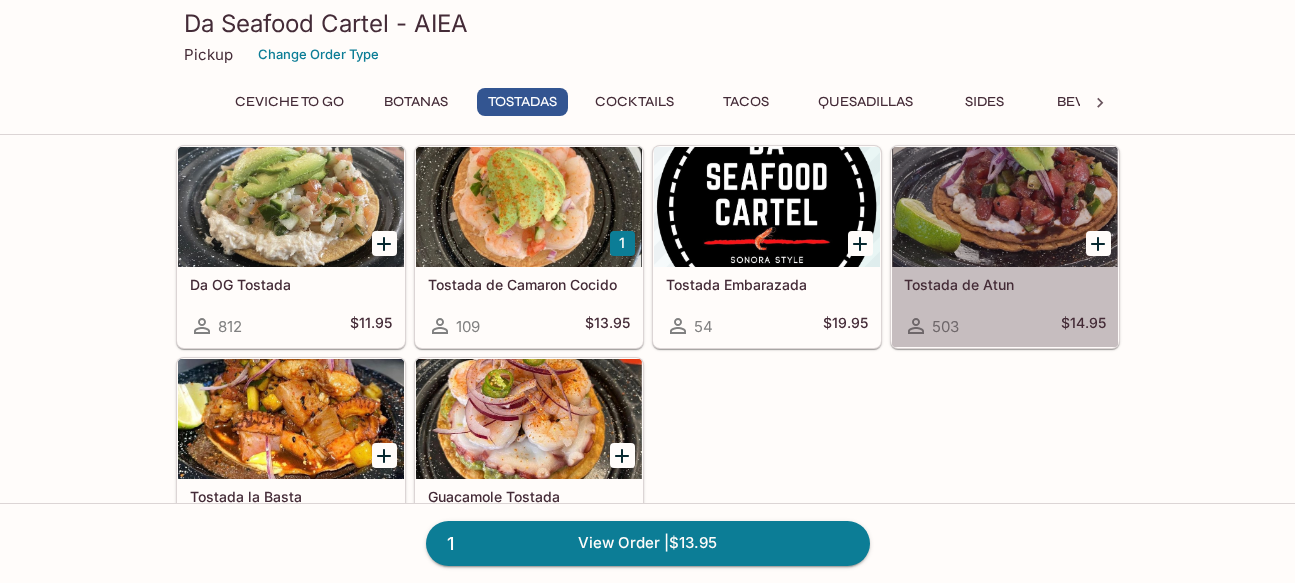 click at bounding box center [1005, 207] 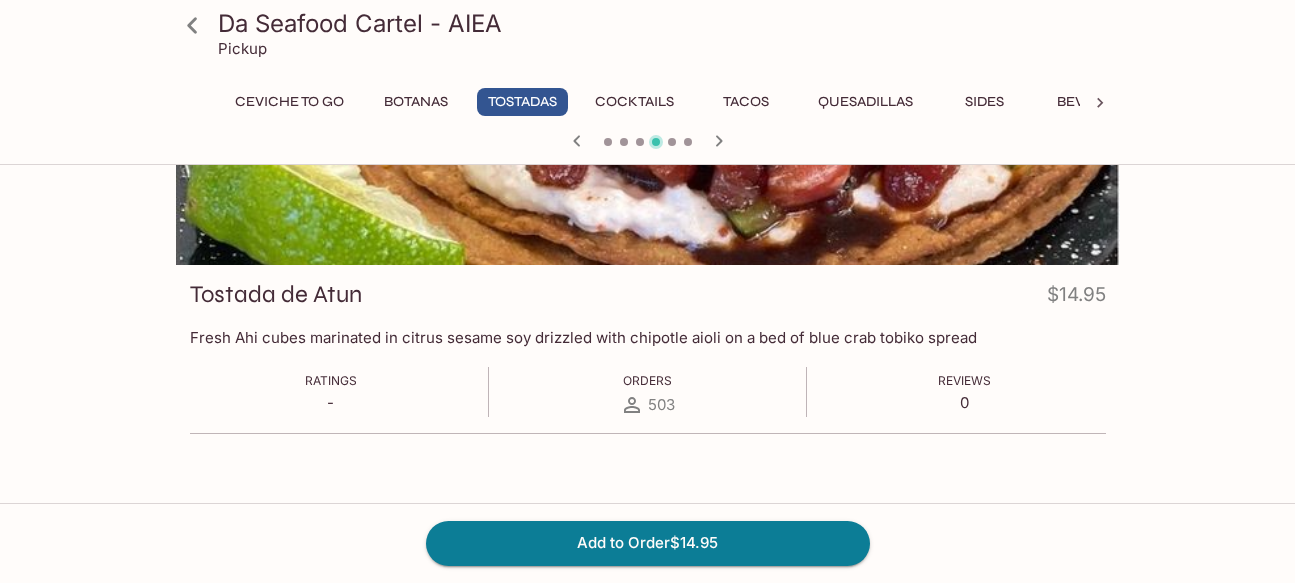scroll, scrollTop: 173, scrollLeft: 0, axis: vertical 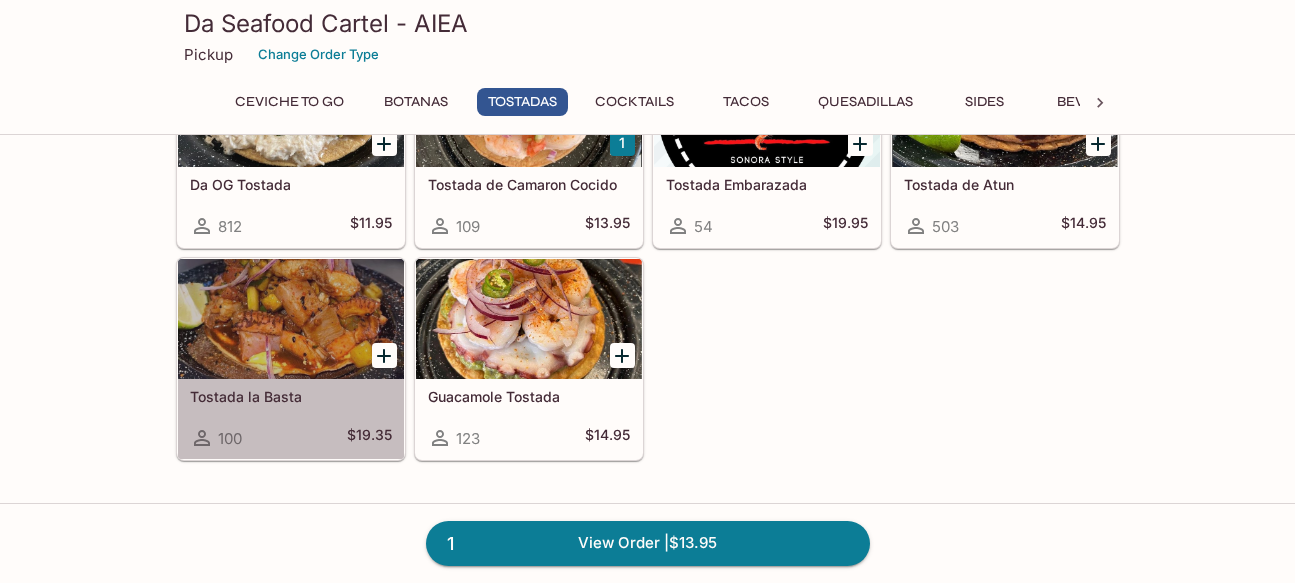 click at bounding box center [291, 319] 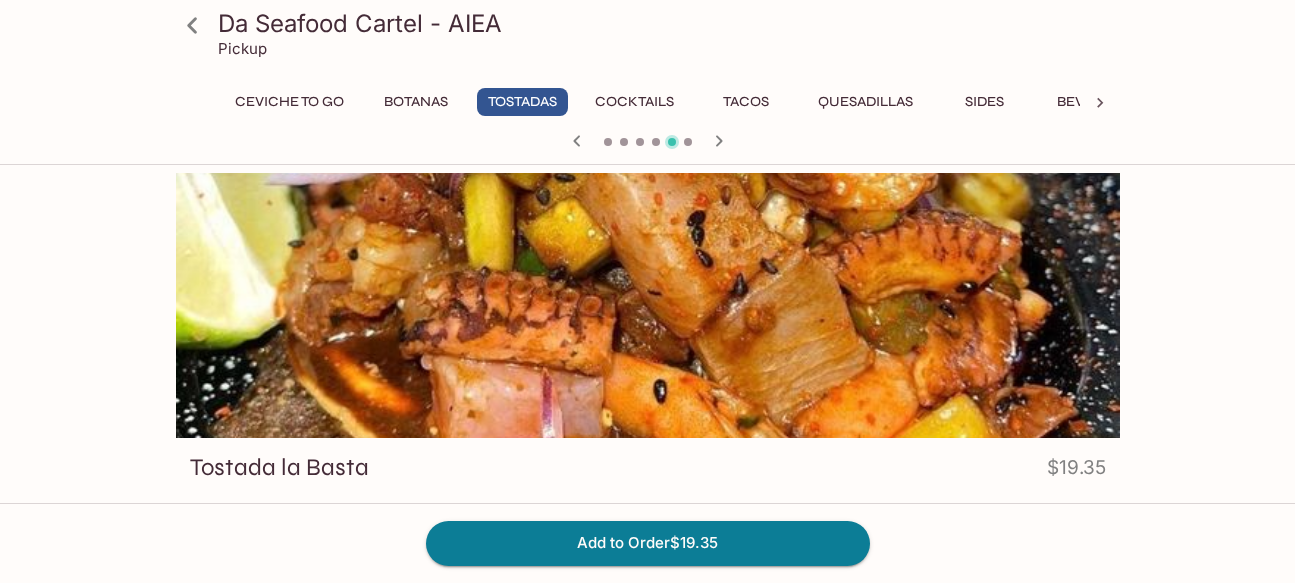 scroll, scrollTop: 173, scrollLeft: 0, axis: vertical 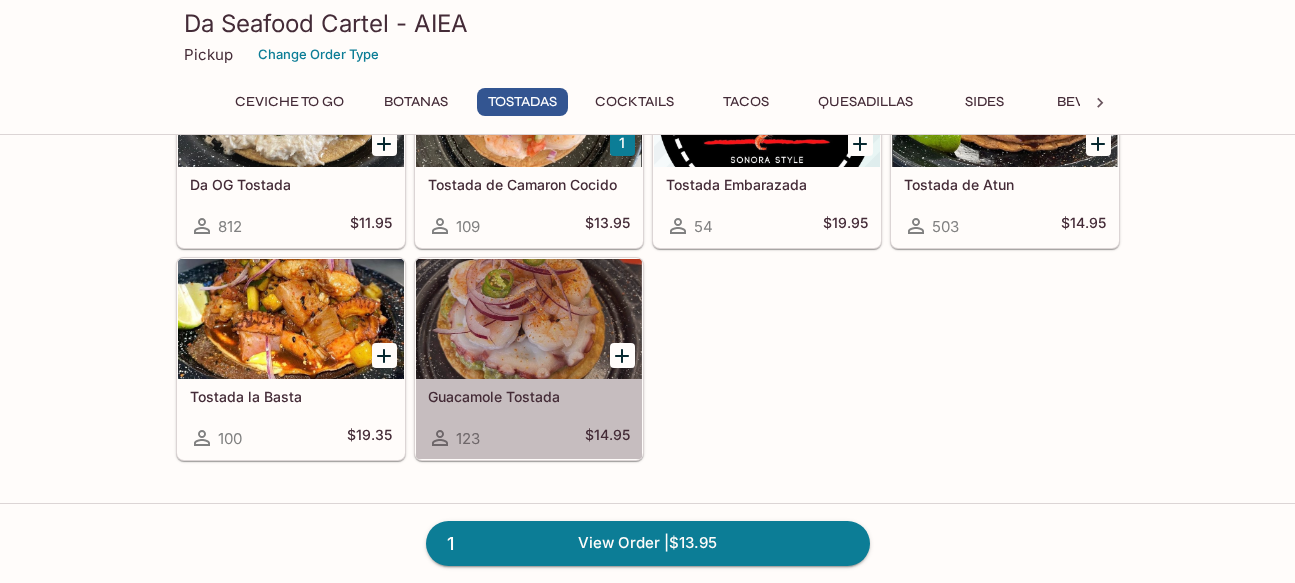 click at bounding box center (529, 319) 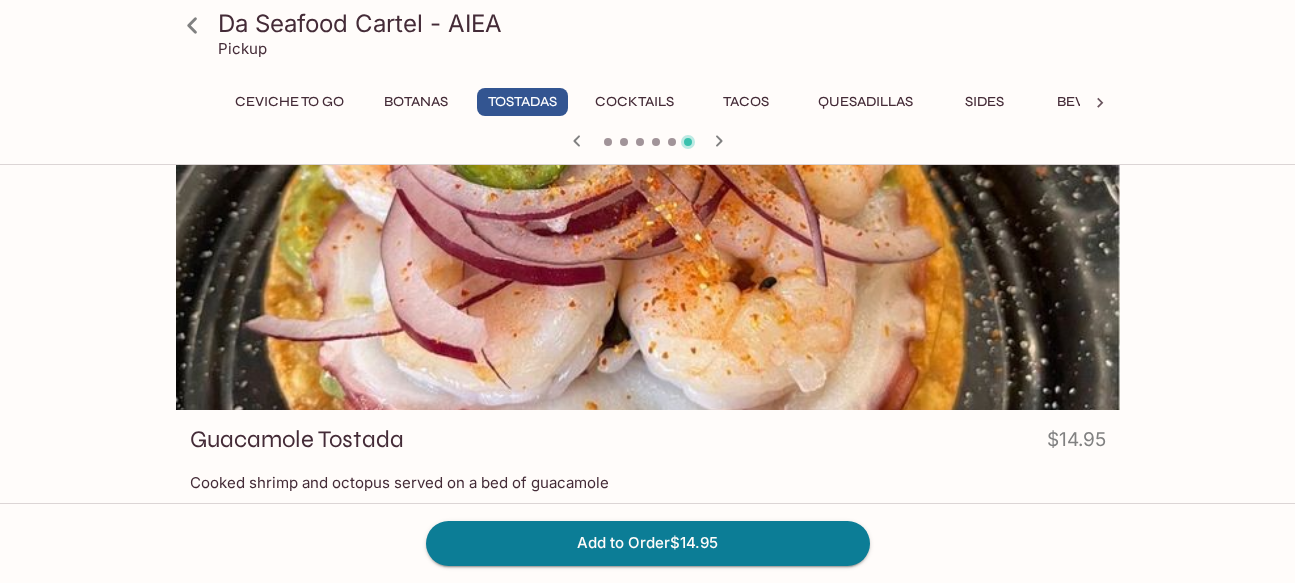scroll, scrollTop: 173, scrollLeft: 0, axis: vertical 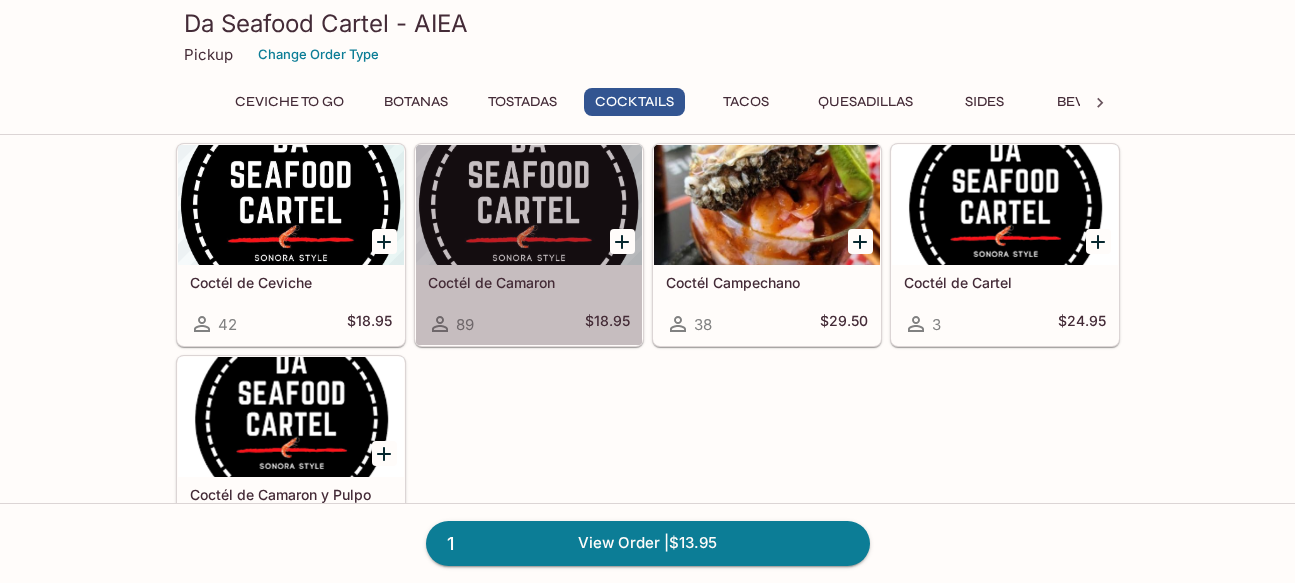 click at bounding box center (529, 205) 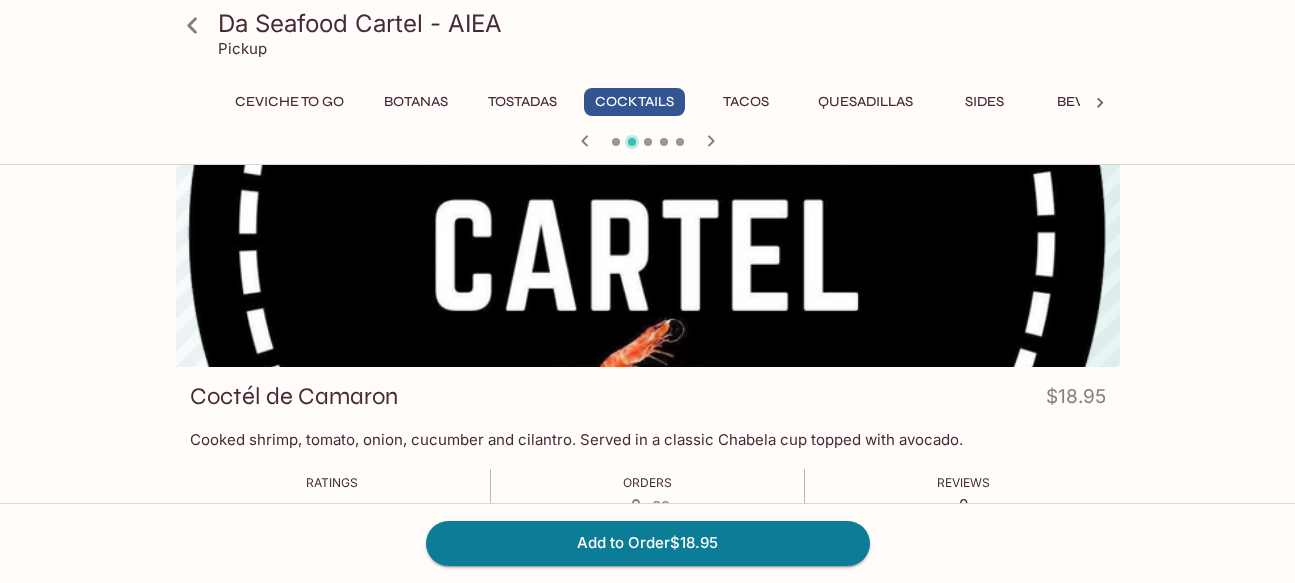 scroll, scrollTop: 173, scrollLeft: 0, axis: vertical 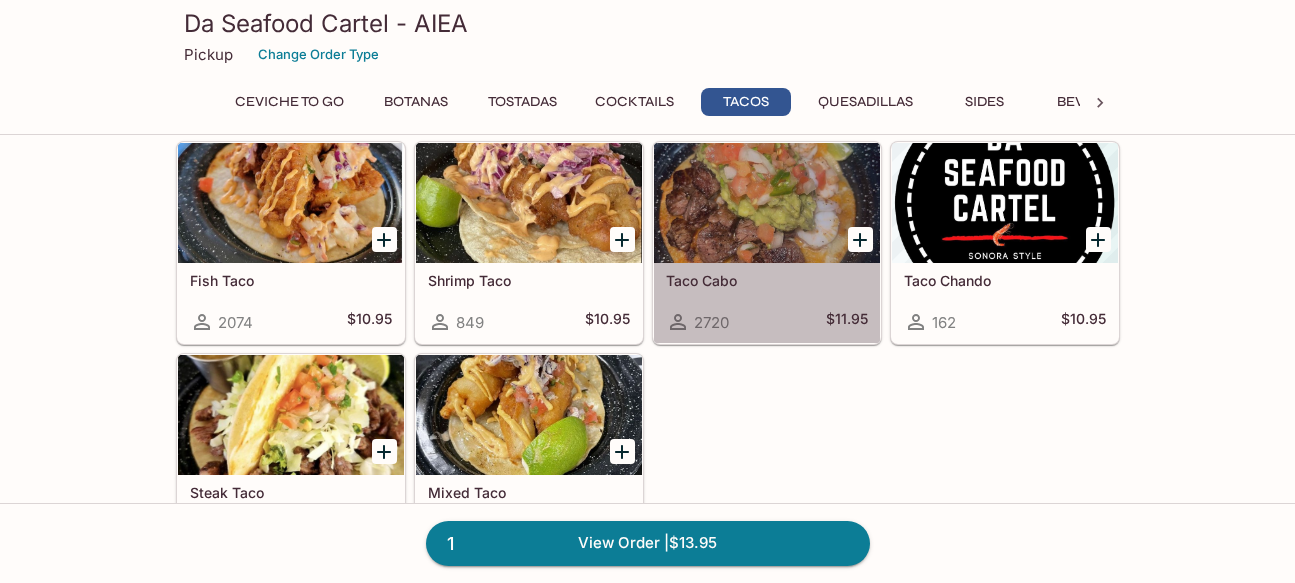click at bounding box center (767, 203) 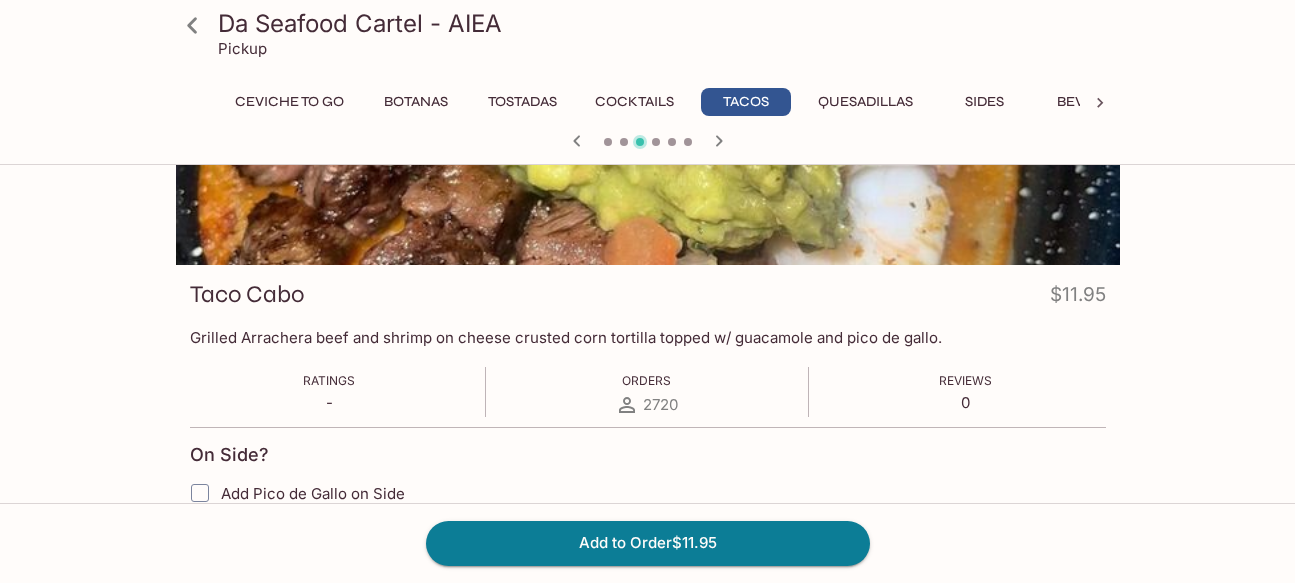 scroll, scrollTop: 315, scrollLeft: 0, axis: vertical 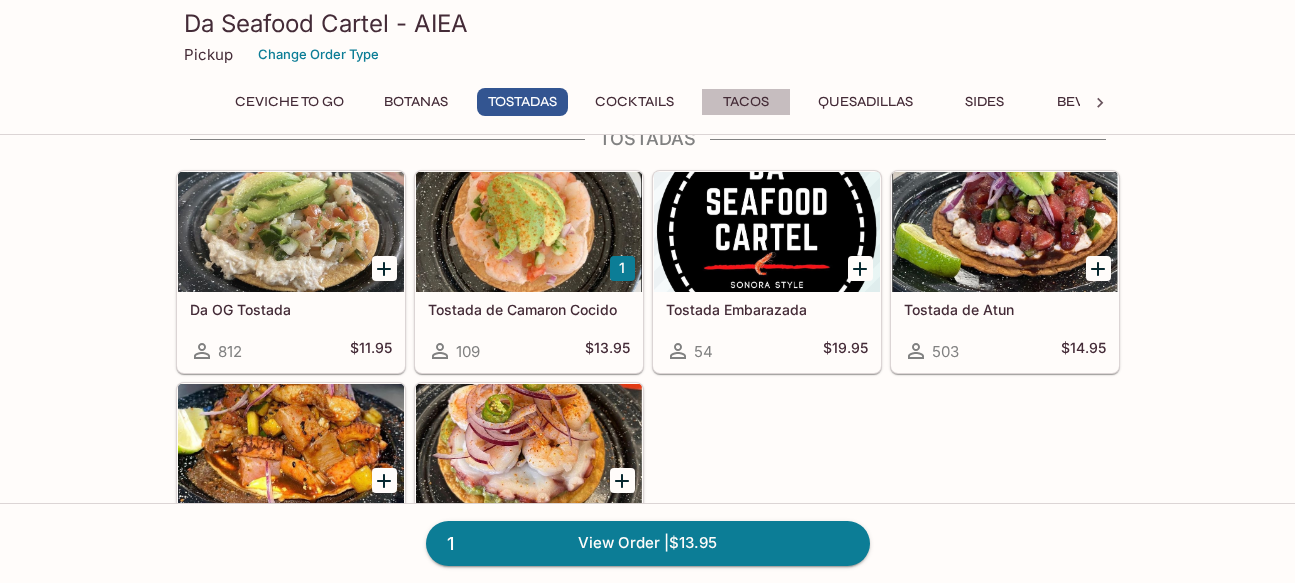 click on "Tacos" at bounding box center (746, 102) 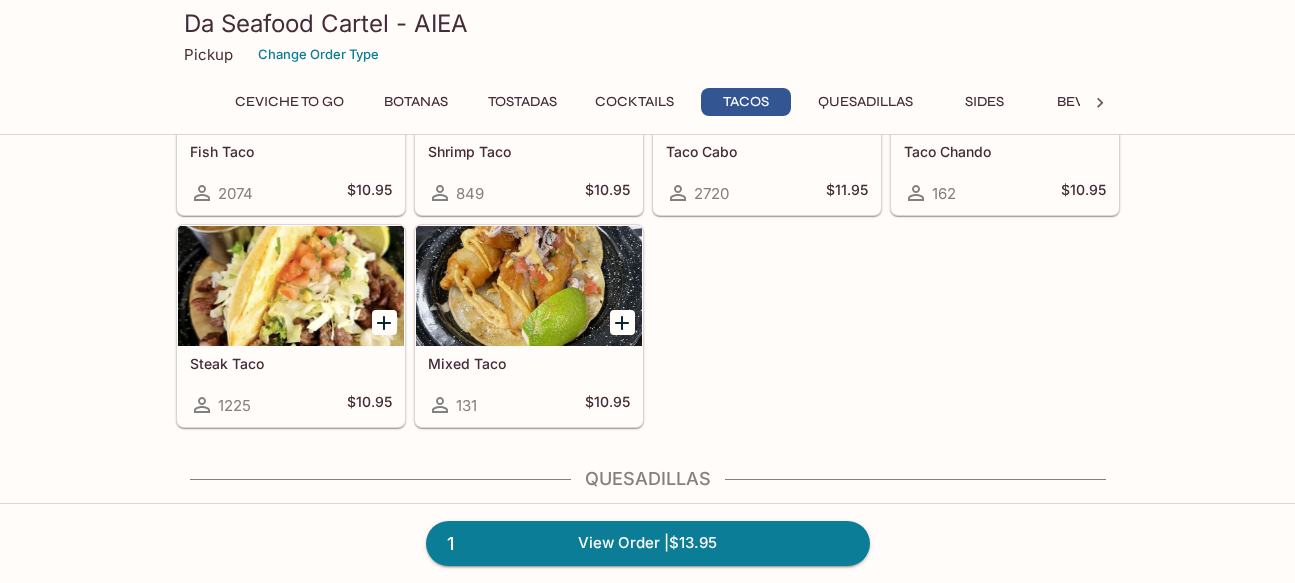 scroll, scrollTop: 2188, scrollLeft: 0, axis: vertical 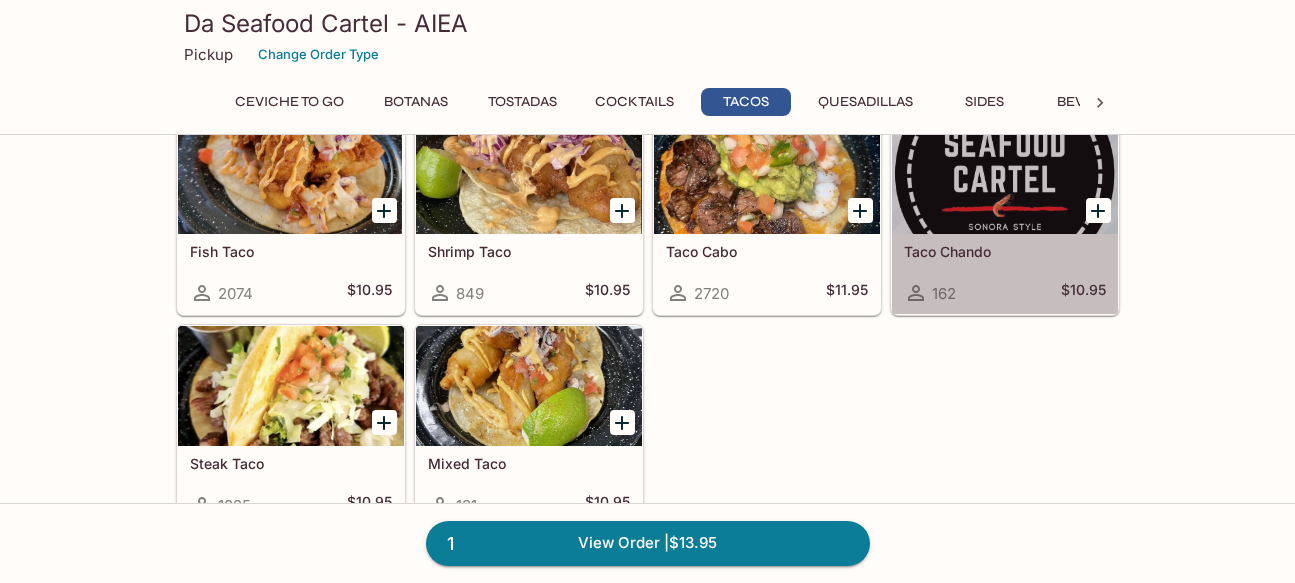 click at bounding box center [1005, 174] 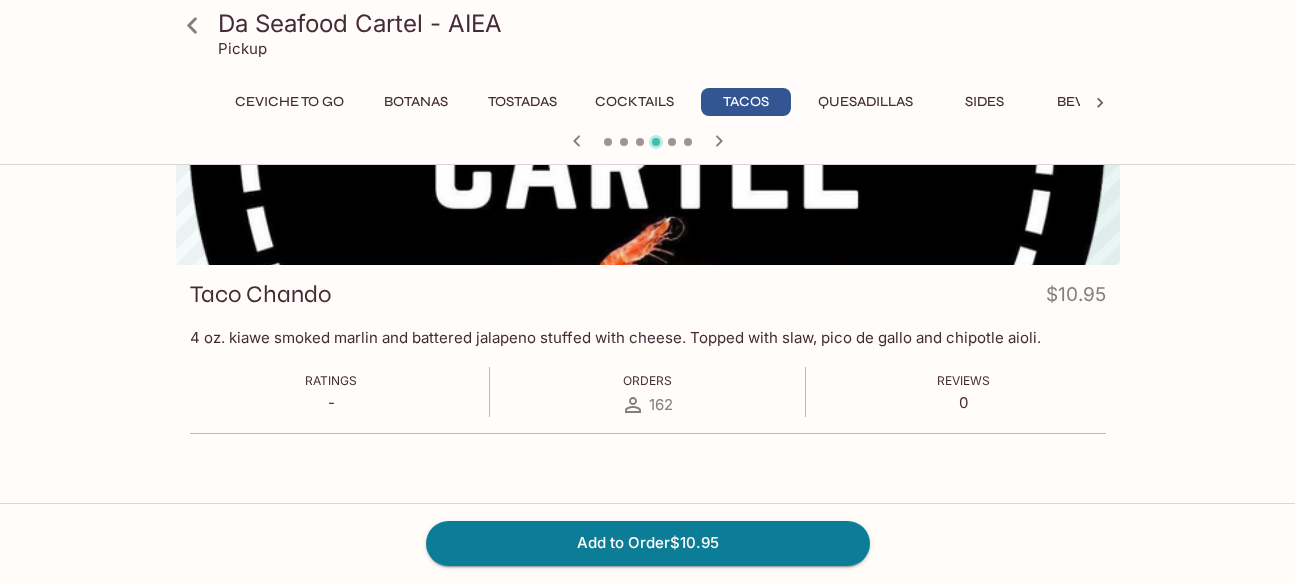 scroll, scrollTop: 300, scrollLeft: 0, axis: vertical 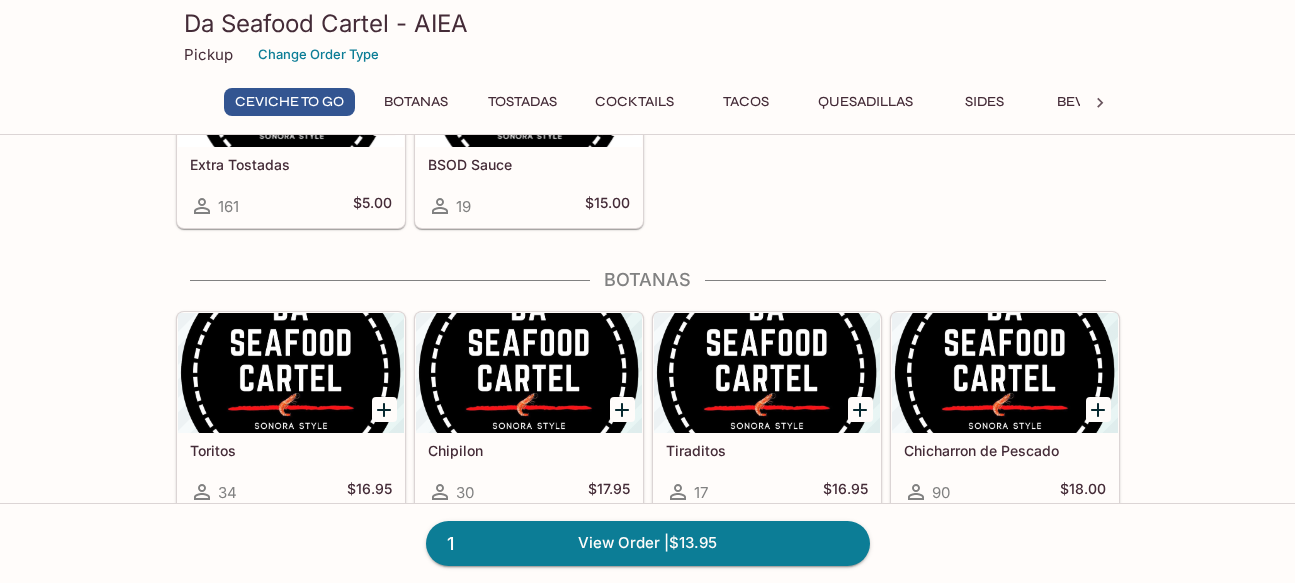 click on "Tacos" at bounding box center [746, 102] 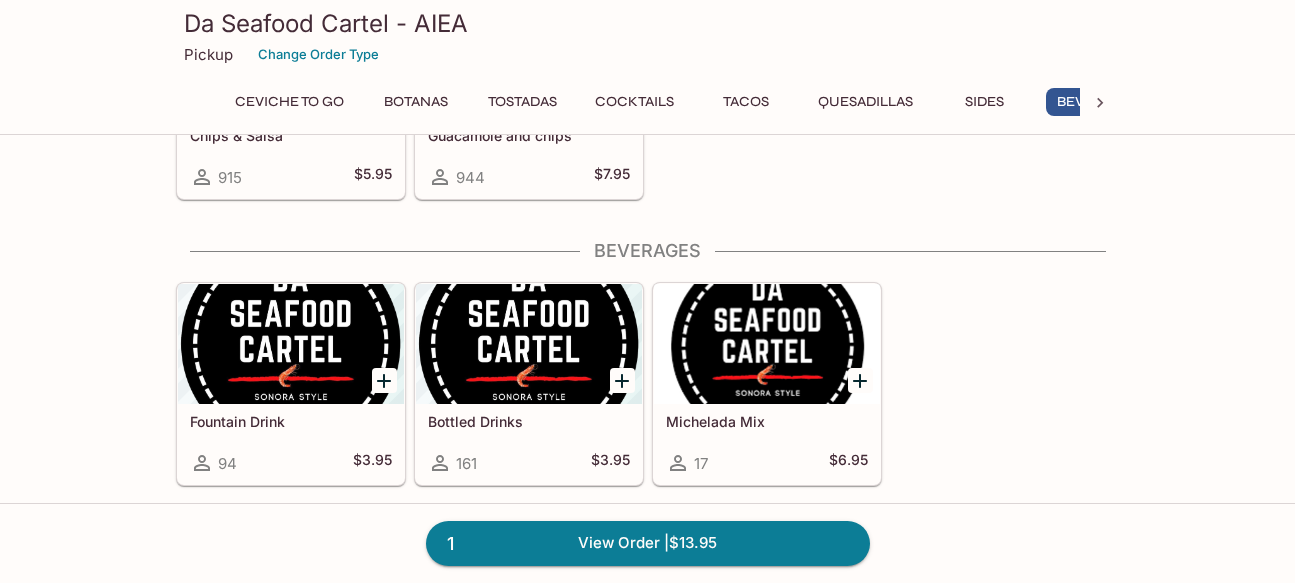 scroll, scrollTop: 3377, scrollLeft: 0, axis: vertical 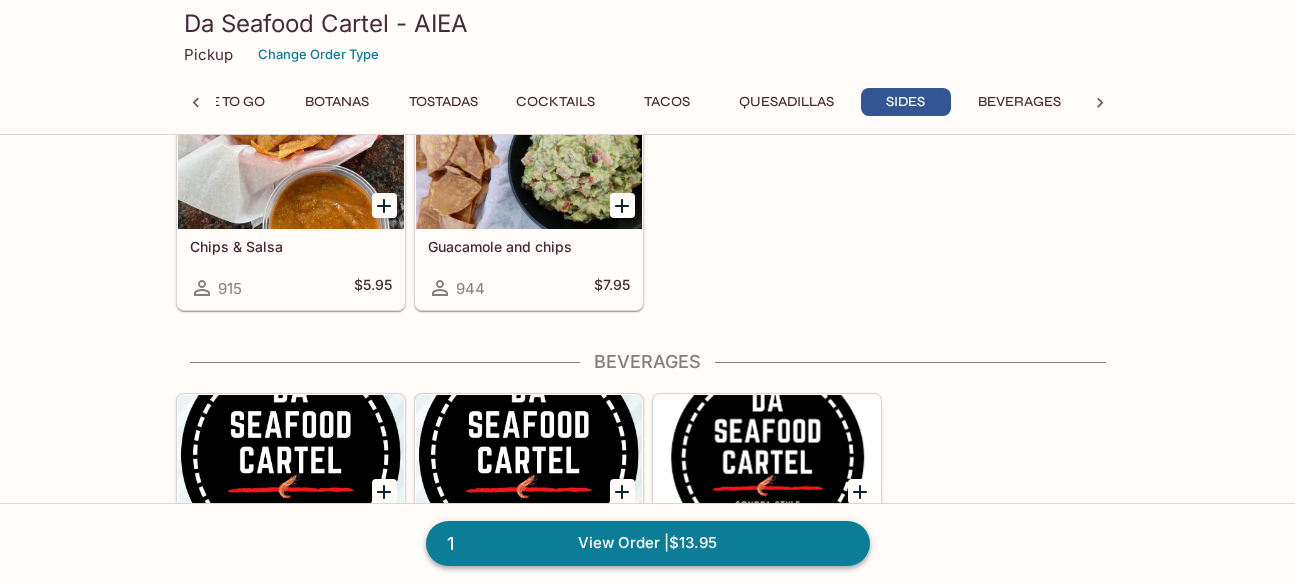 click on "1 View Order |  $13.95" at bounding box center [648, 543] 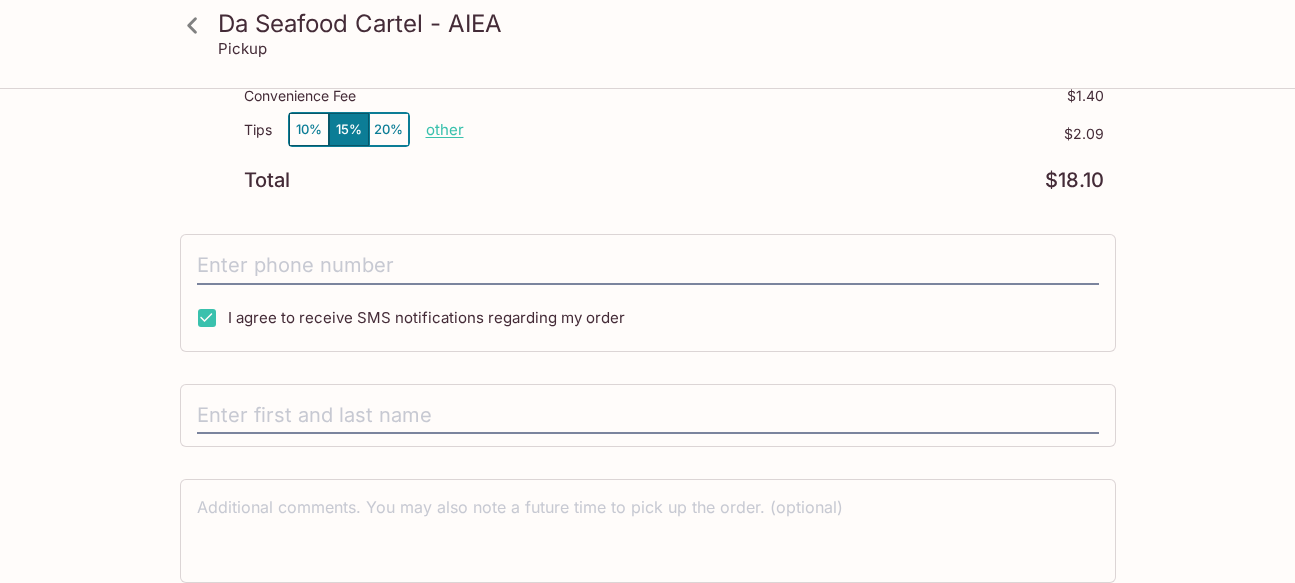 scroll, scrollTop: 300, scrollLeft: 0, axis: vertical 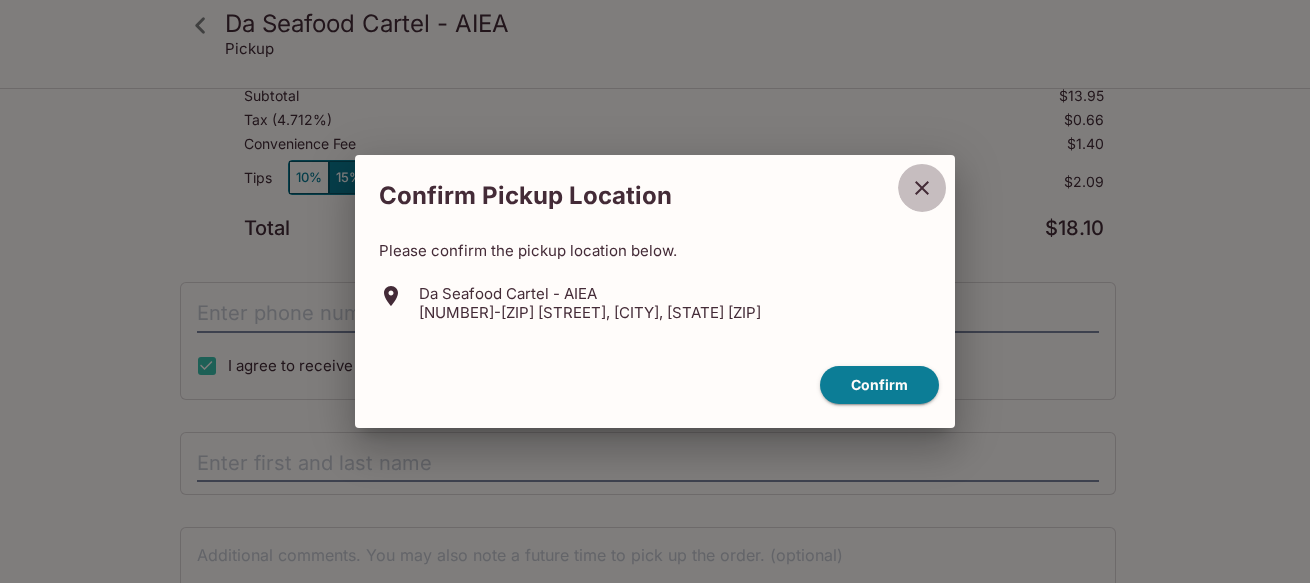 click 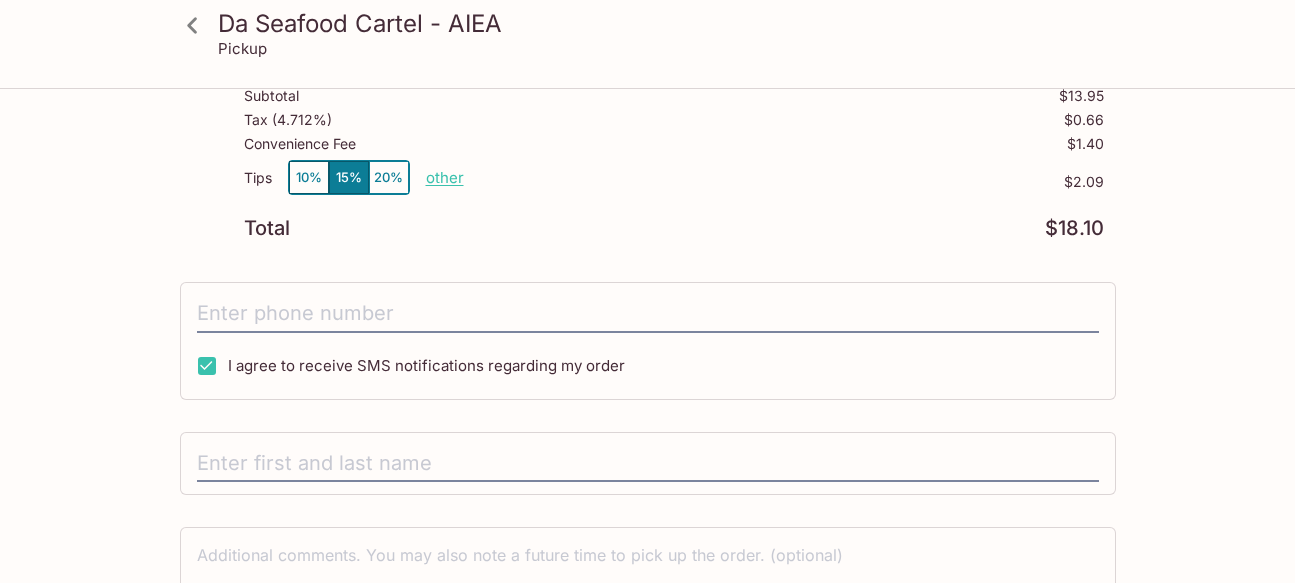 scroll, scrollTop: 0, scrollLeft: 0, axis: both 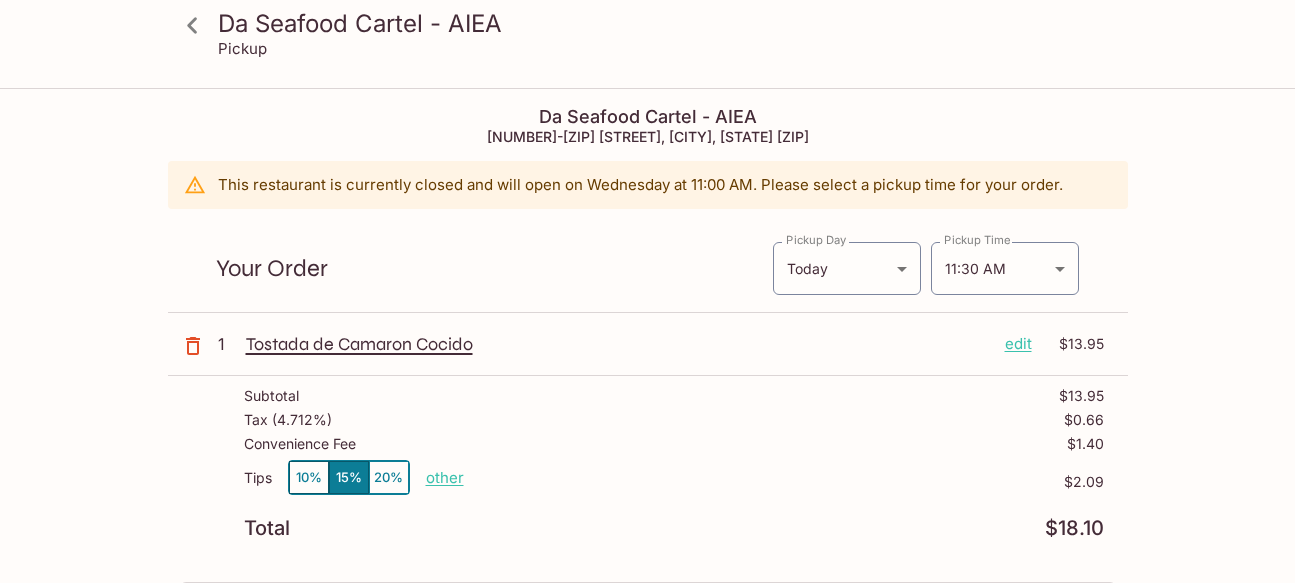 click 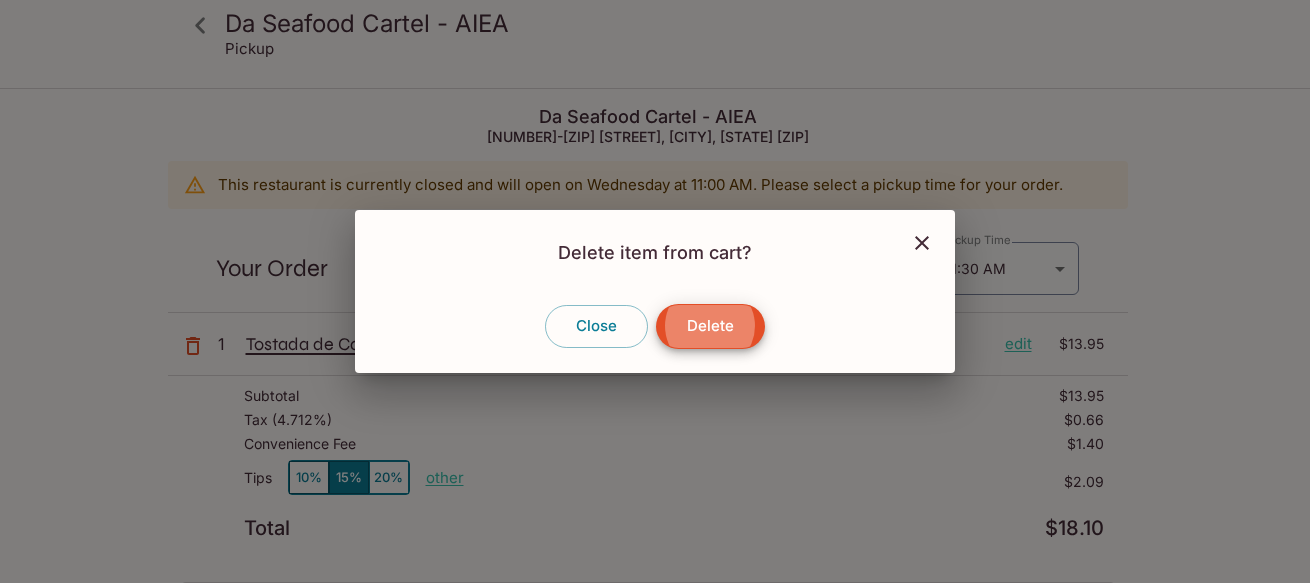 click on "Delete" at bounding box center (710, 326) 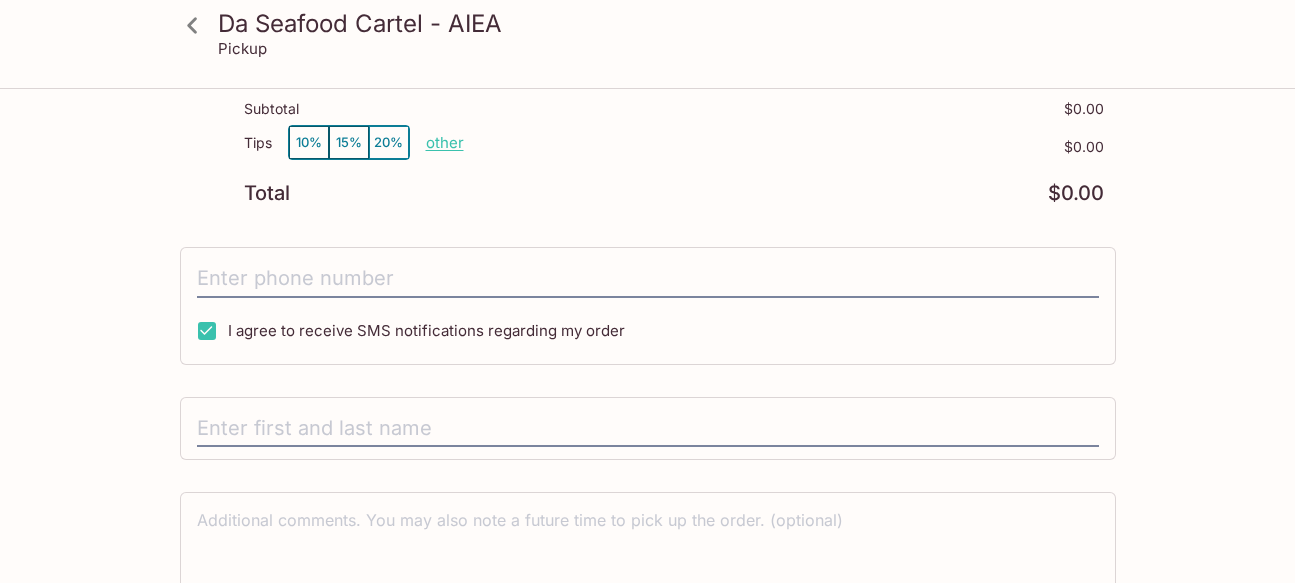 scroll, scrollTop: 100, scrollLeft: 0, axis: vertical 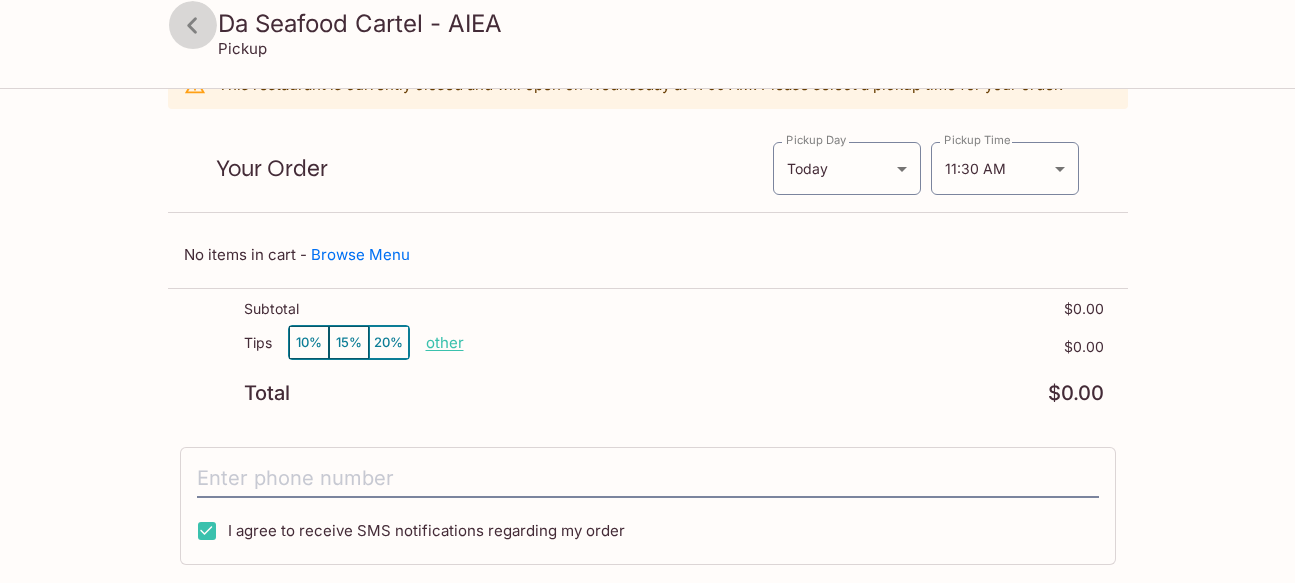 click 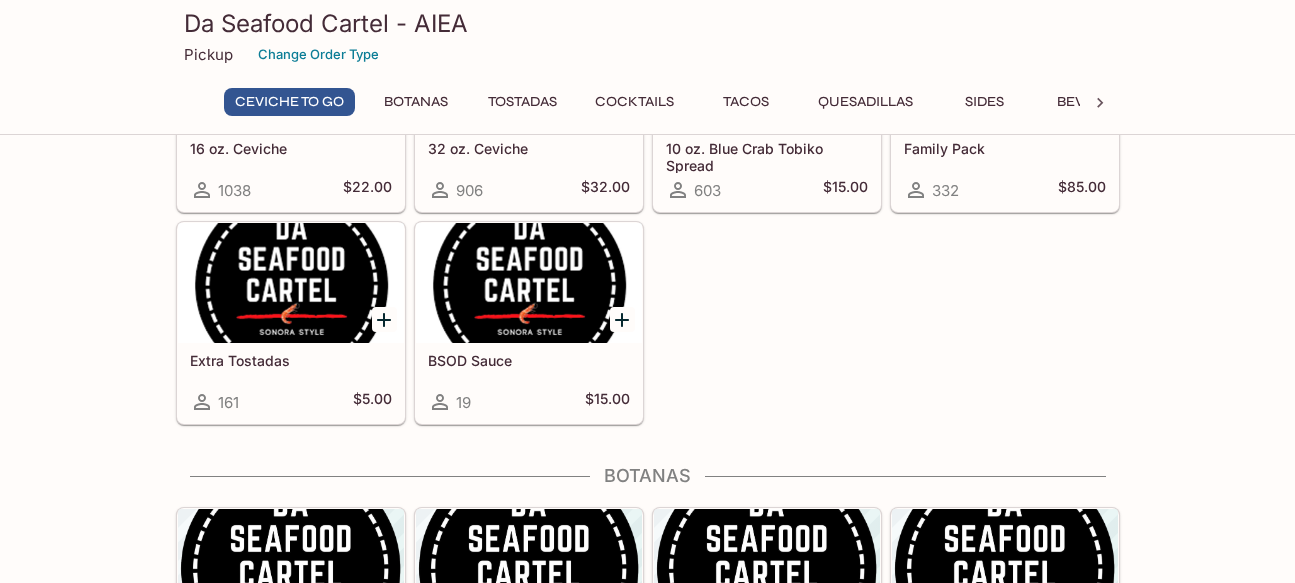 scroll, scrollTop: 100, scrollLeft: 0, axis: vertical 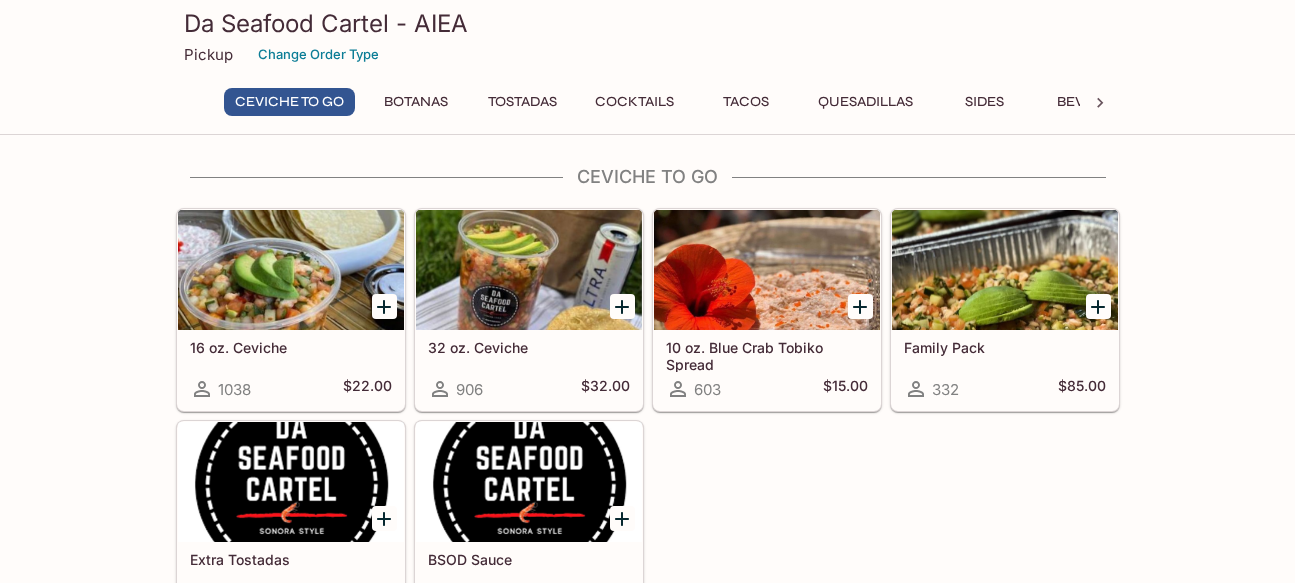 click at bounding box center [291, 270] 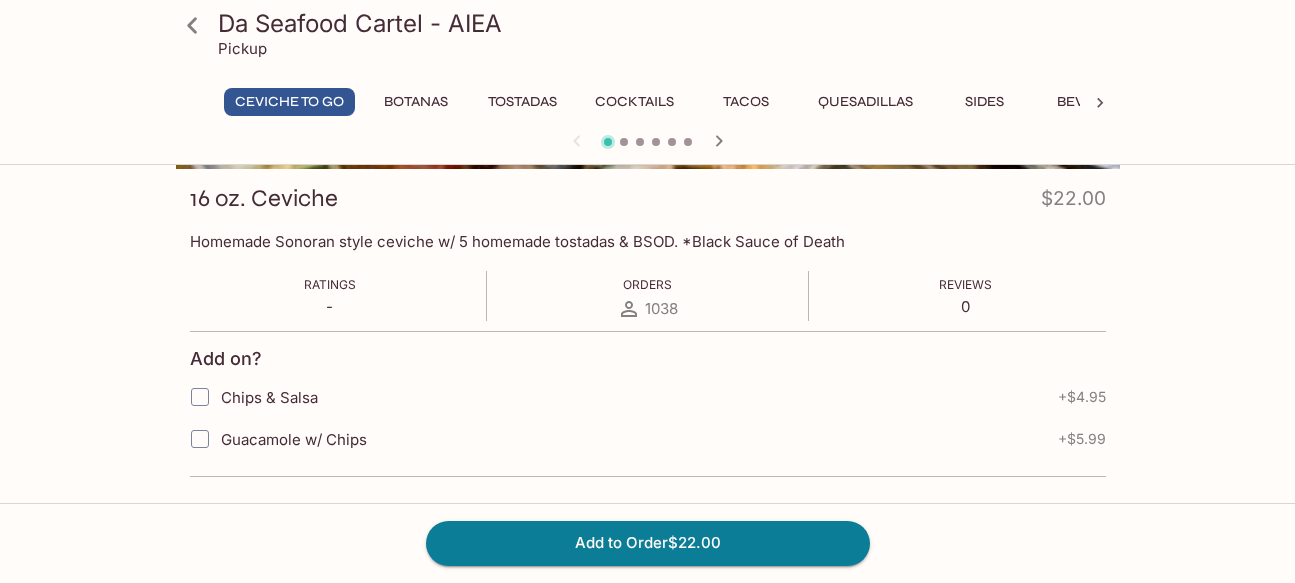 scroll, scrollTop: 273, scrollLeft: 0, axis: vertical 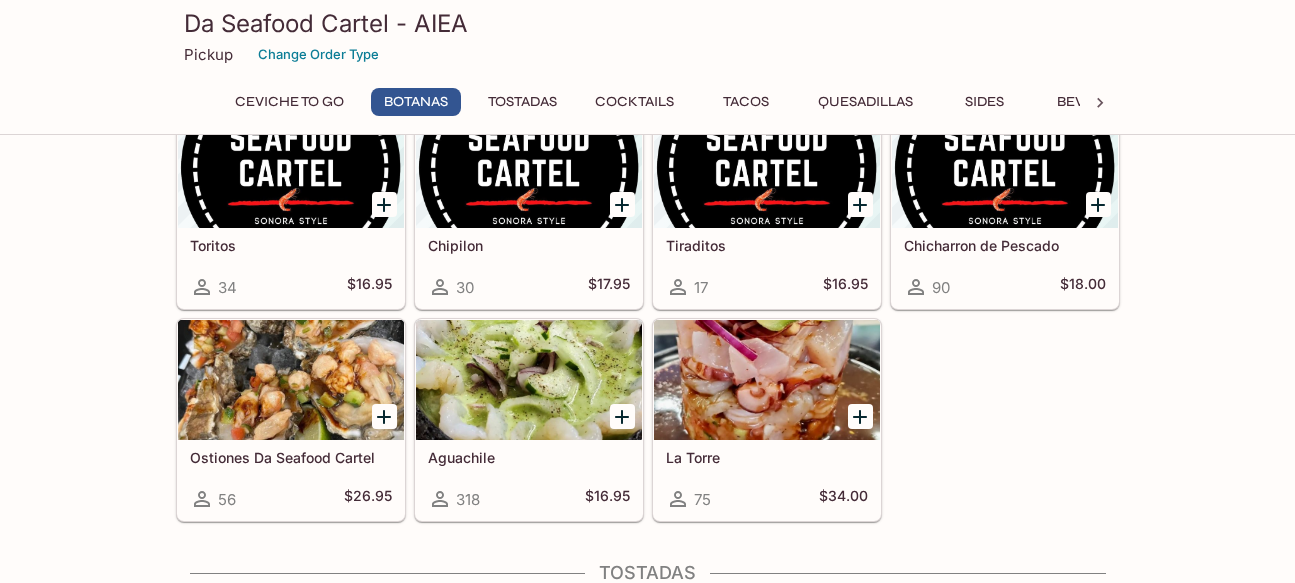 click at bounding box center [529, 380] 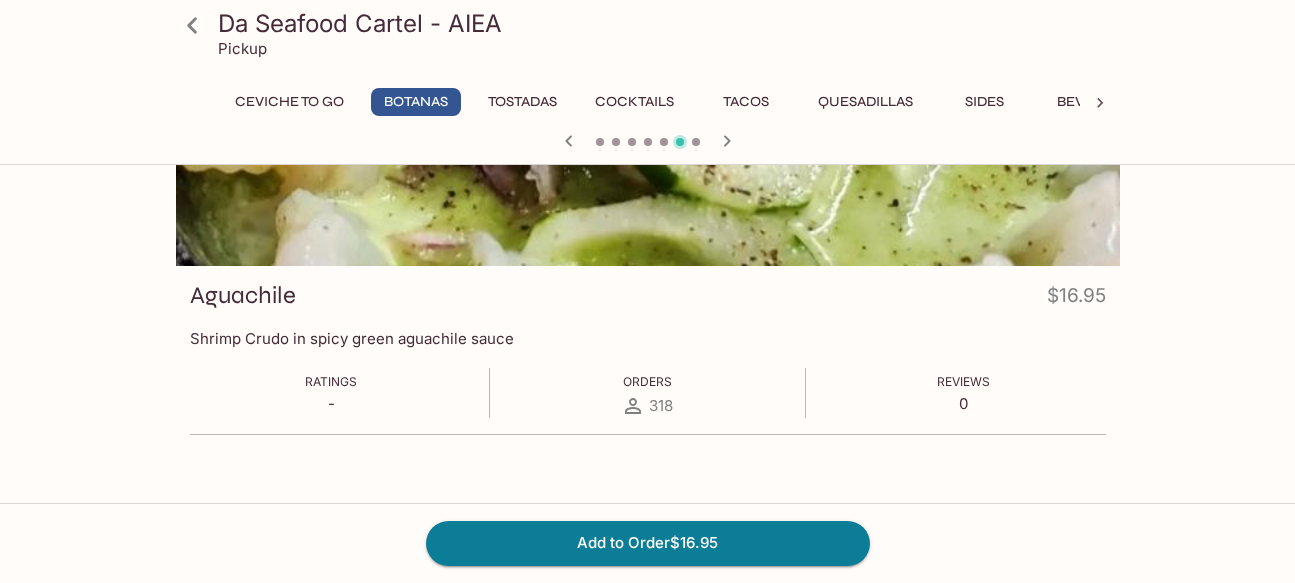 scroll, scrollTop: 173, scrollLeft: 0, axis: vertical 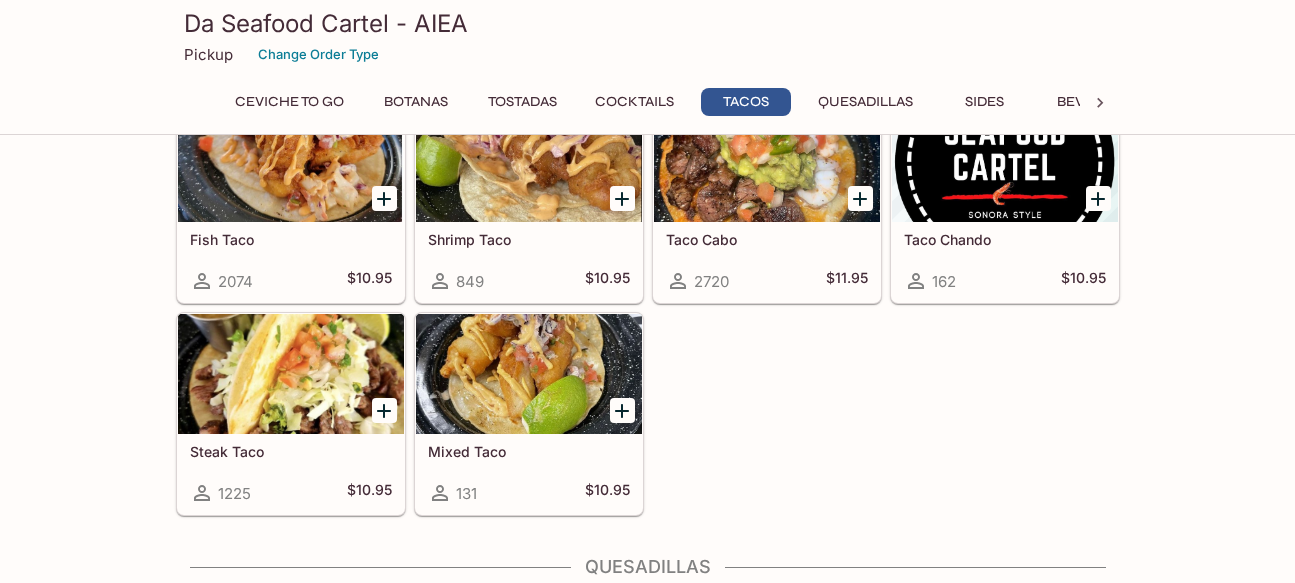 drag, startPoint x: 121, startPoint y: 266, endPoint x: 113, endPoint y: 278, distance: 14.422205 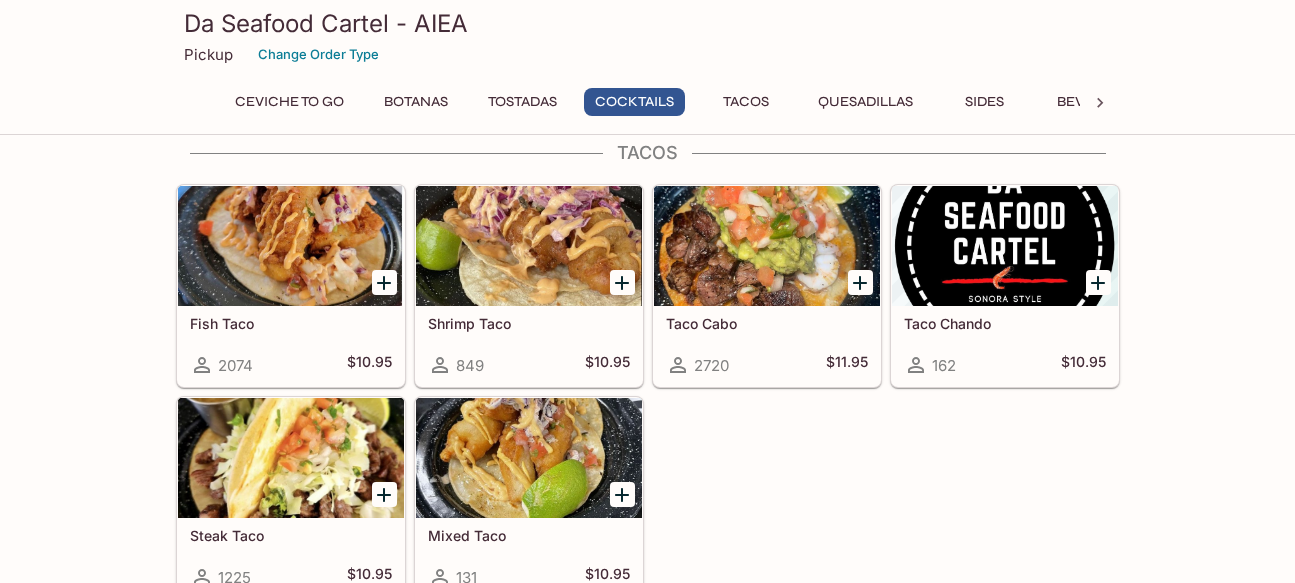 scroll, scrollTop: 2000, scrollLeft: 0, axis: vertical 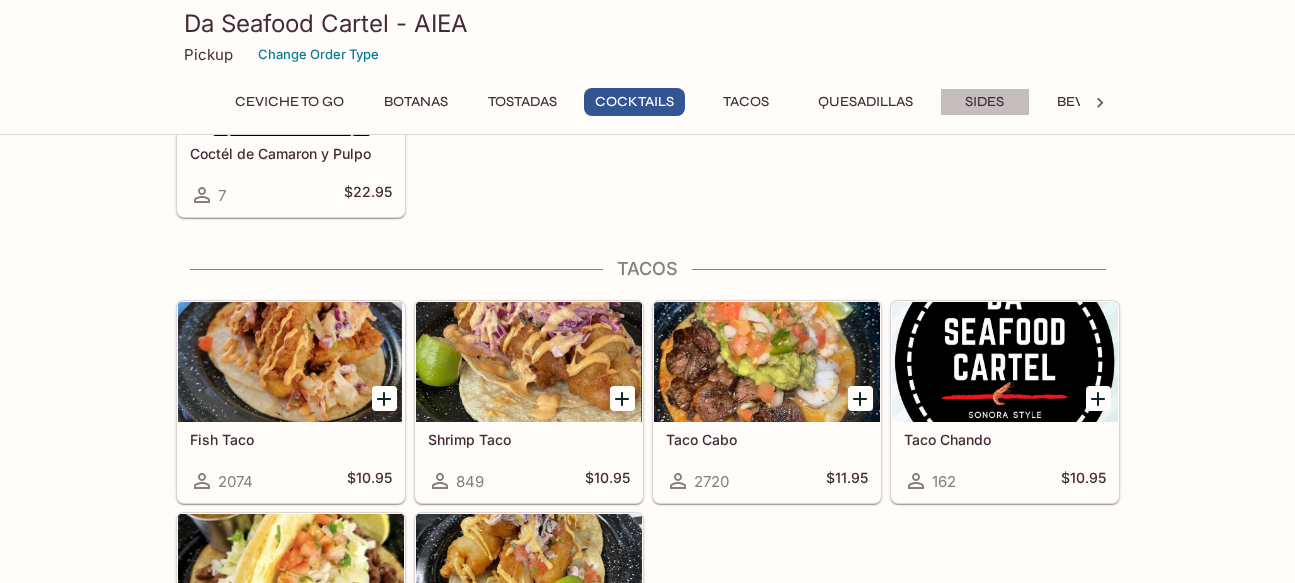 click on "Sides" at bounding box center (985, 102) 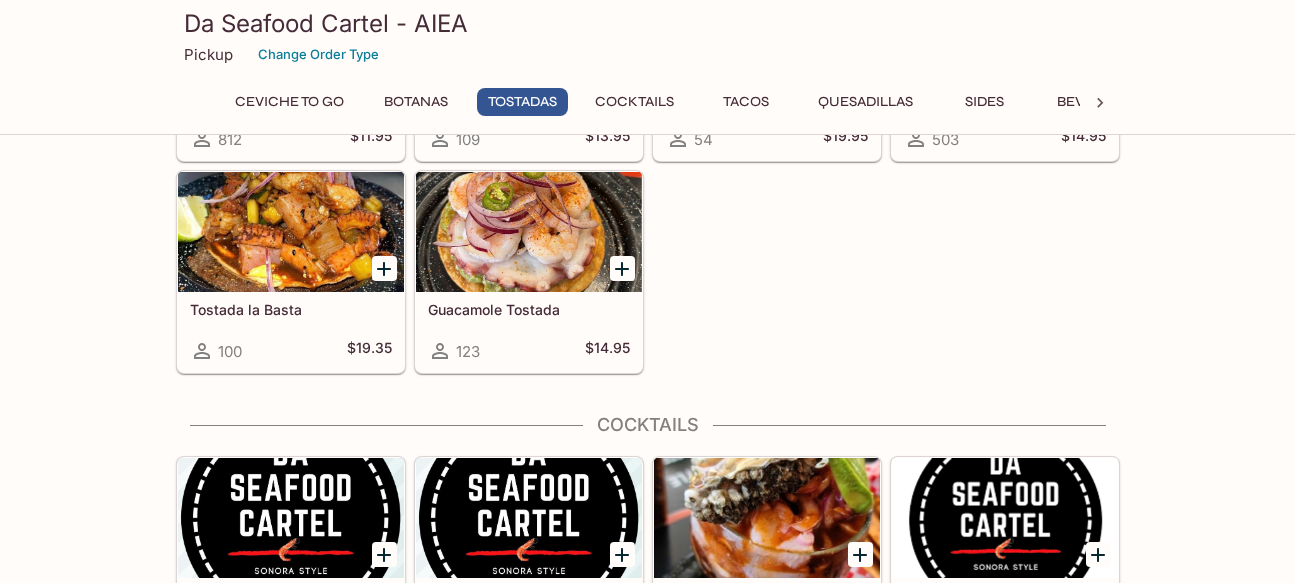 scroll, scrollTop: 1272, scrollLeft: 0, axis: vertical 